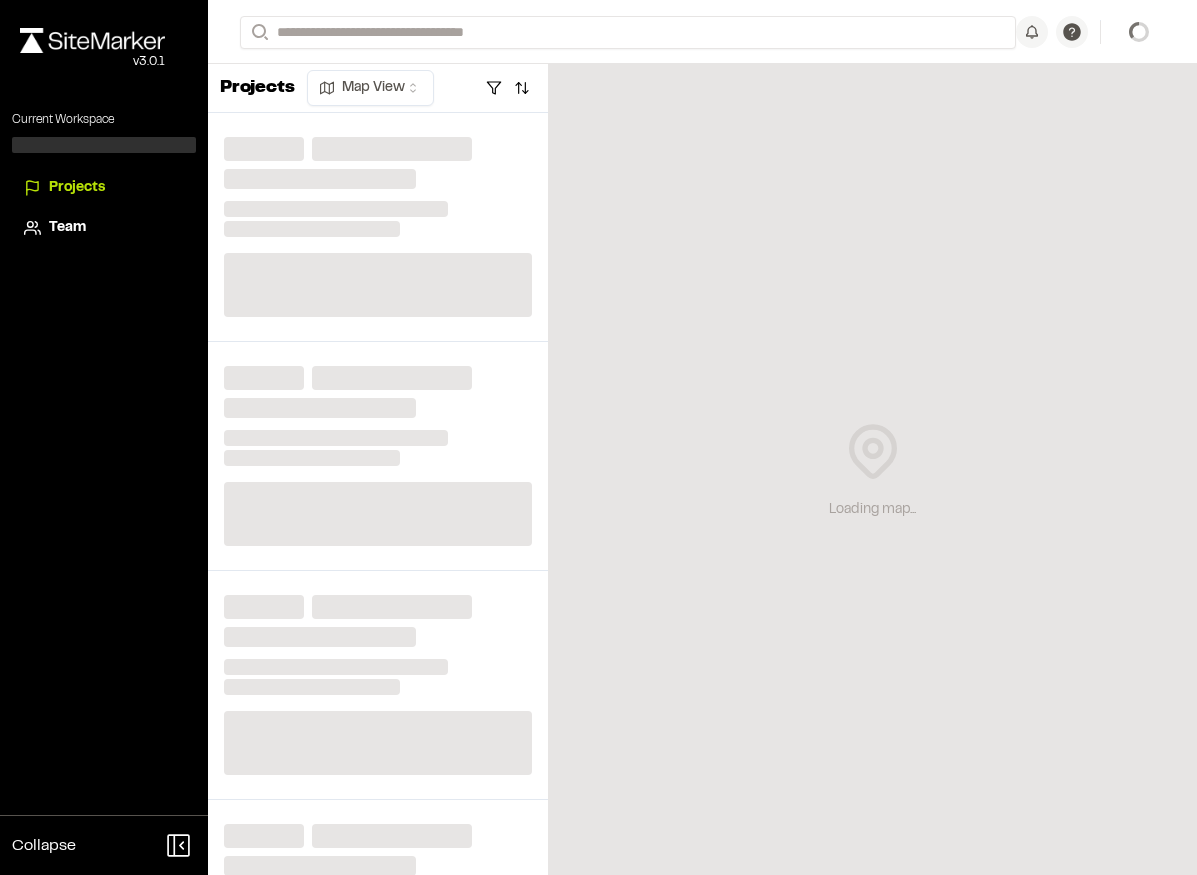 scroll, scrollTop: 0, scrollLeft: 0, axis: both 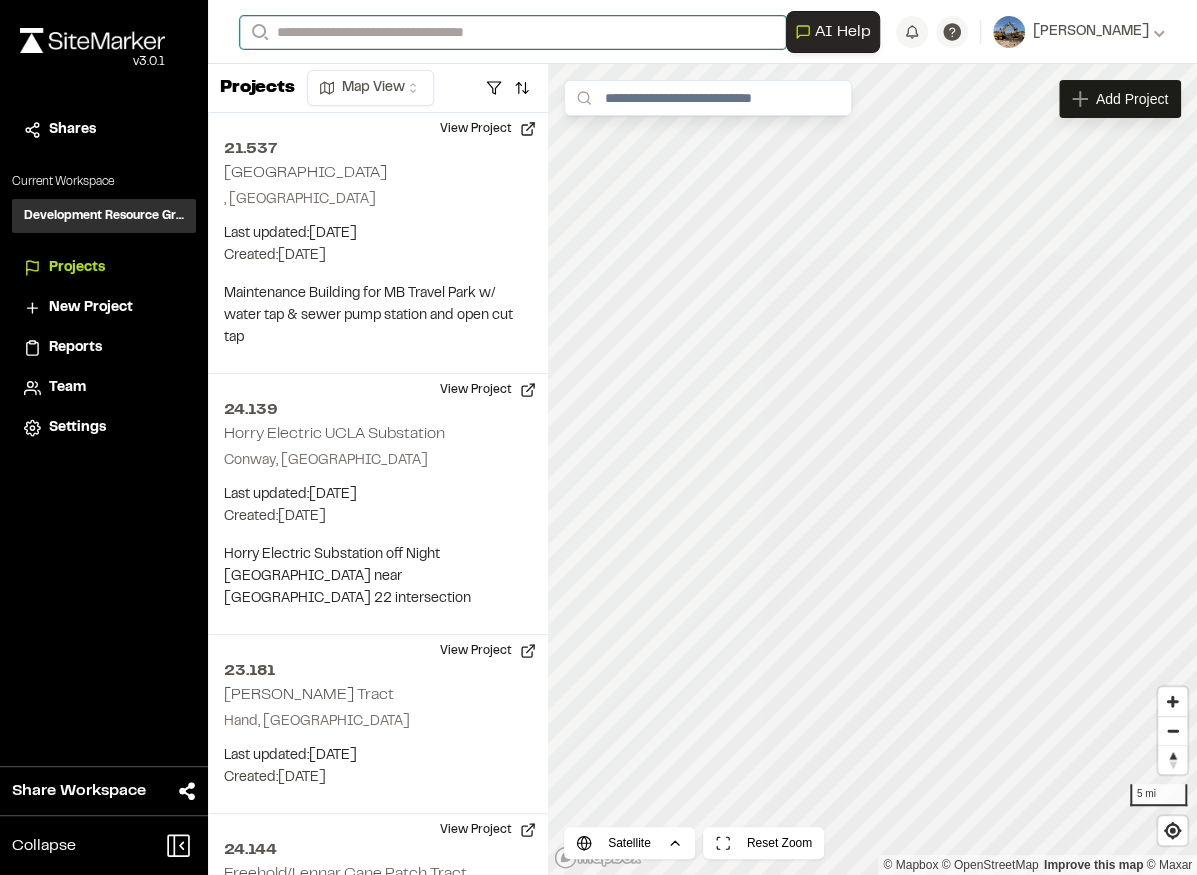 click on "Search" at bounding box center [513, 32] 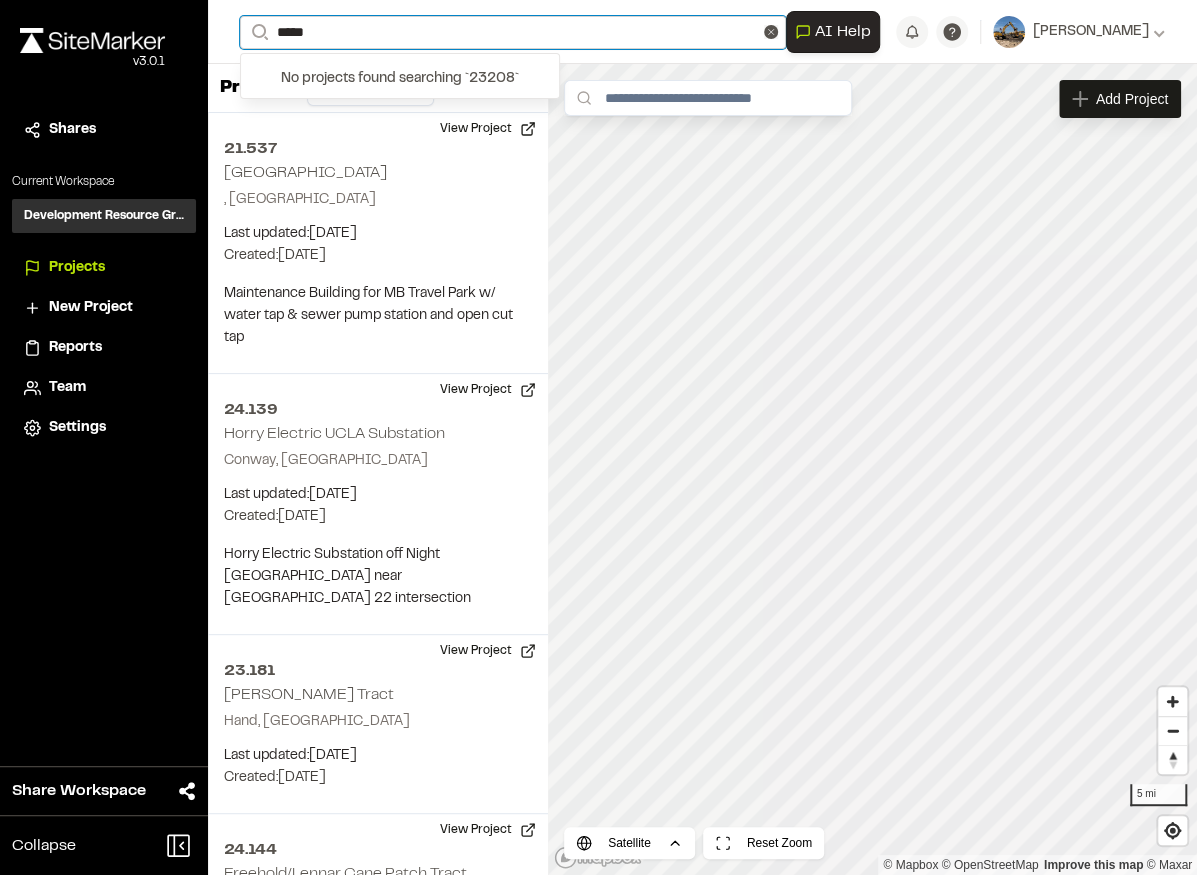 click on "*****" at bounding box center [513, 32] 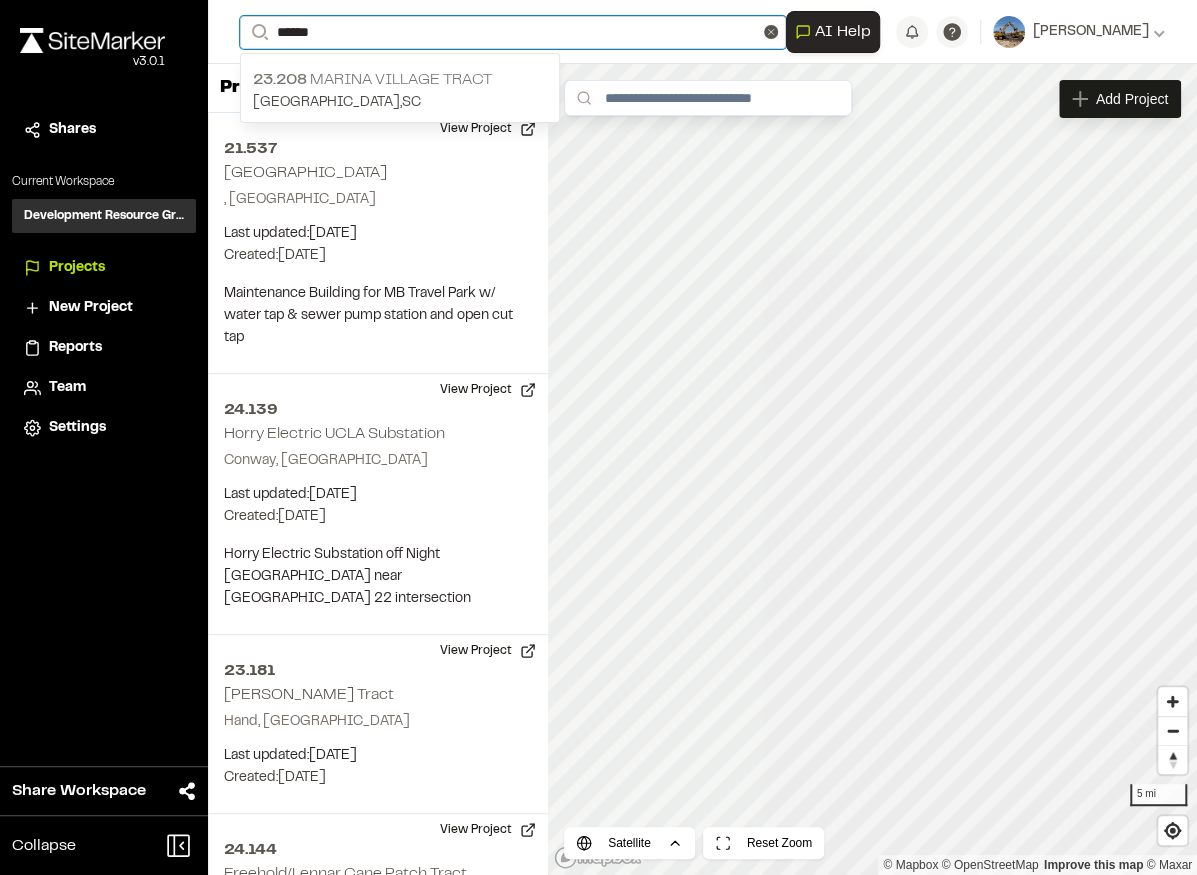 type on "******" 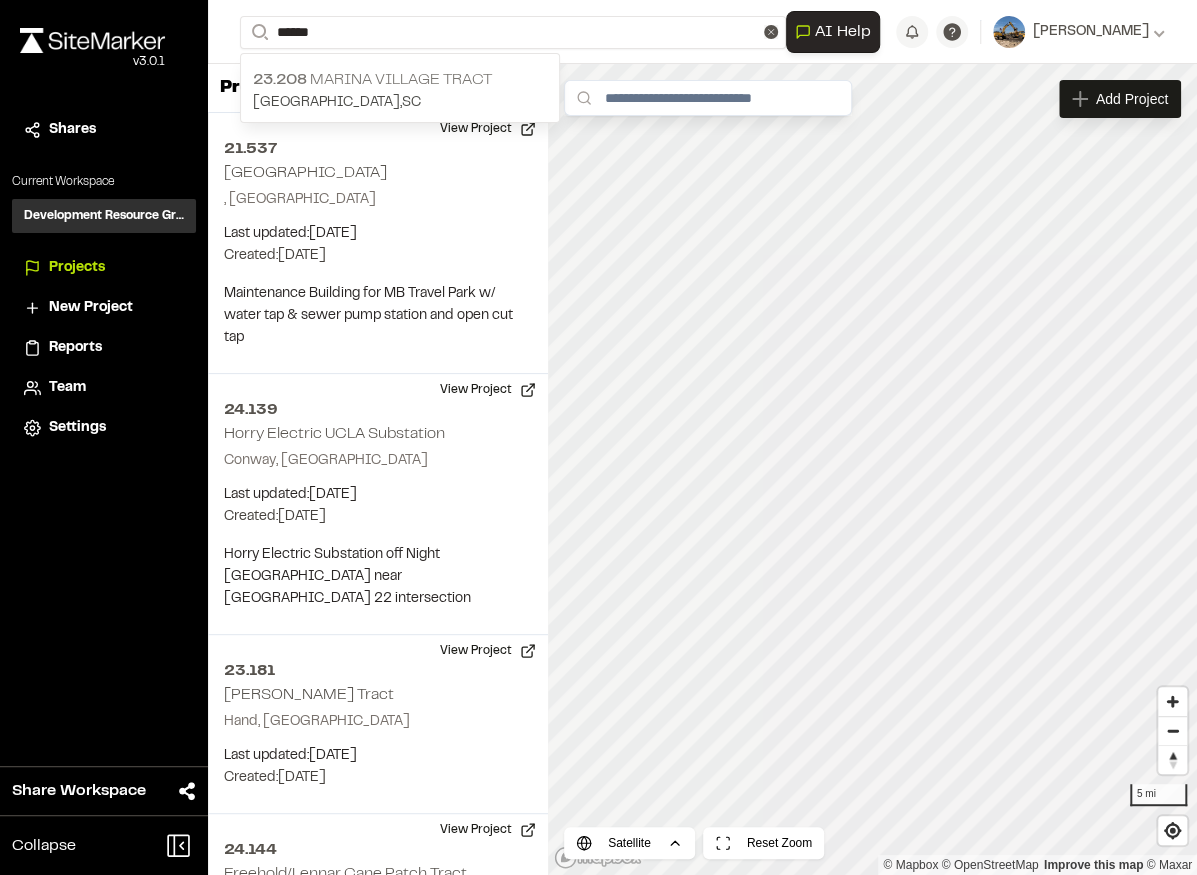click on "[GEOGRAPHIC_DATA] ,  [GEOGRAPHIC_DATA]" at bounding box center (400, 91) 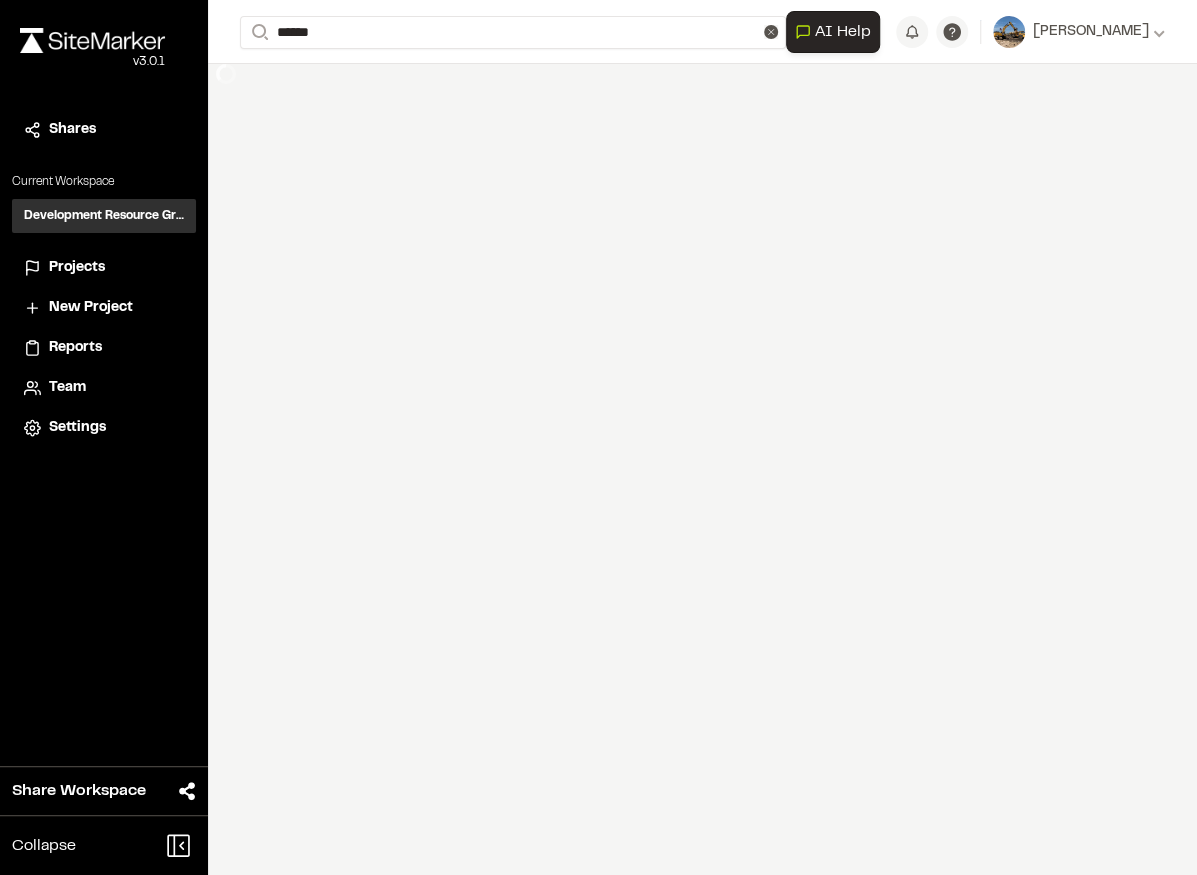 type 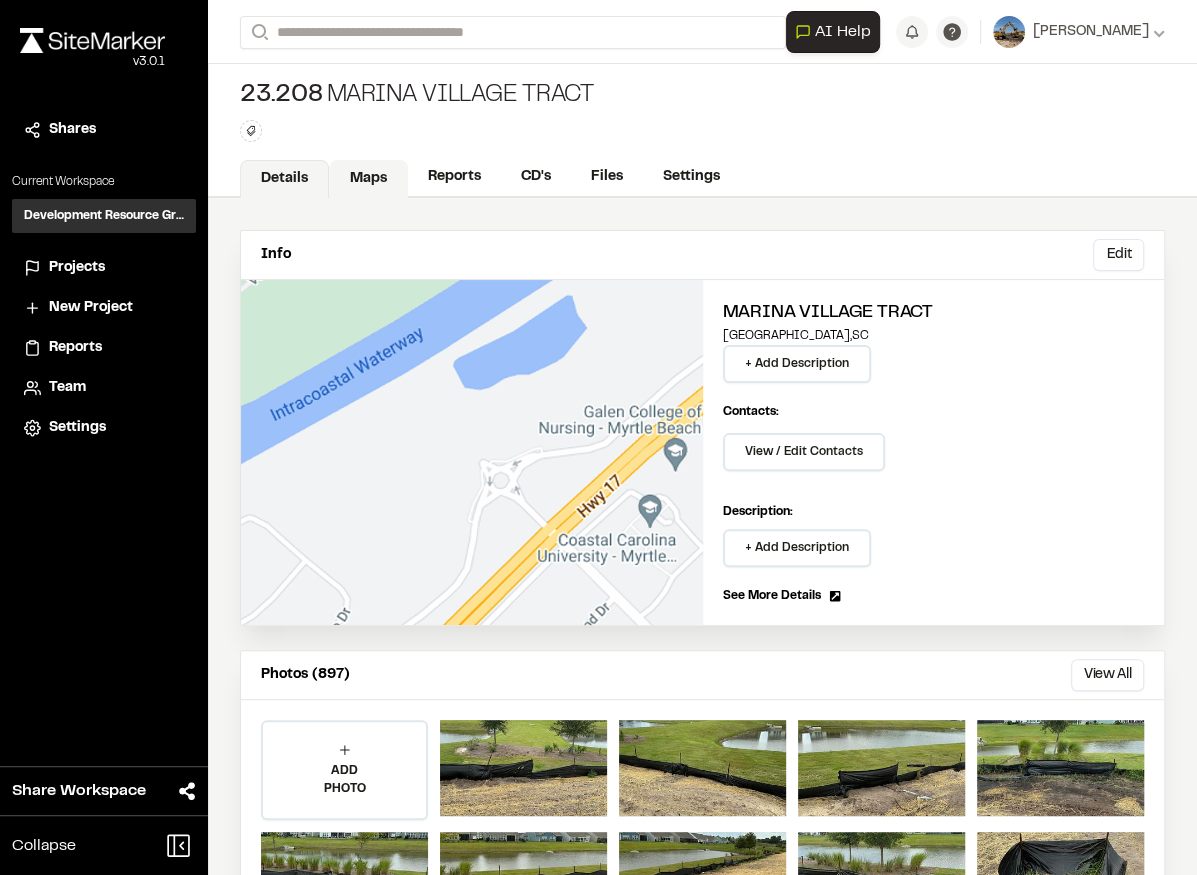 click on "Maps" at bounding box center [368, 179] 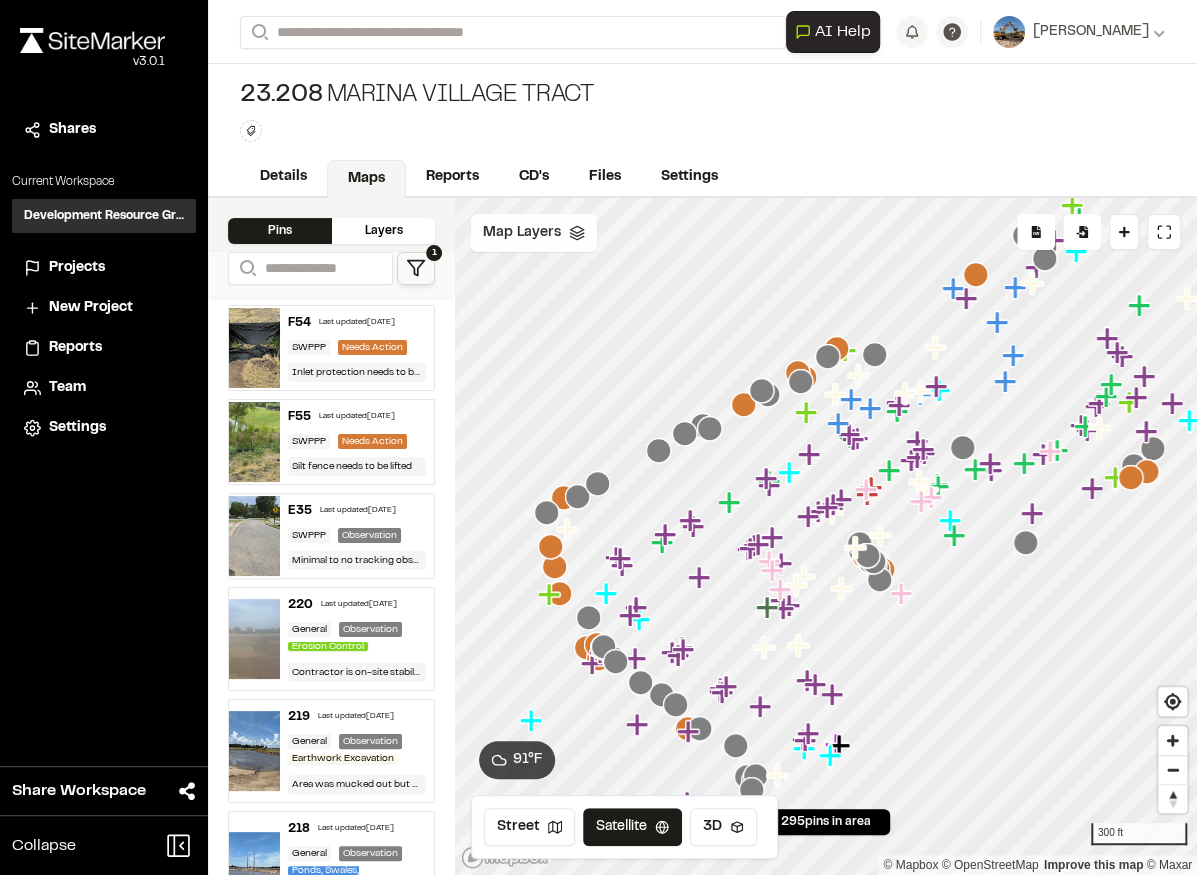 click on "Map Layers" at bounding box center (534, 233) 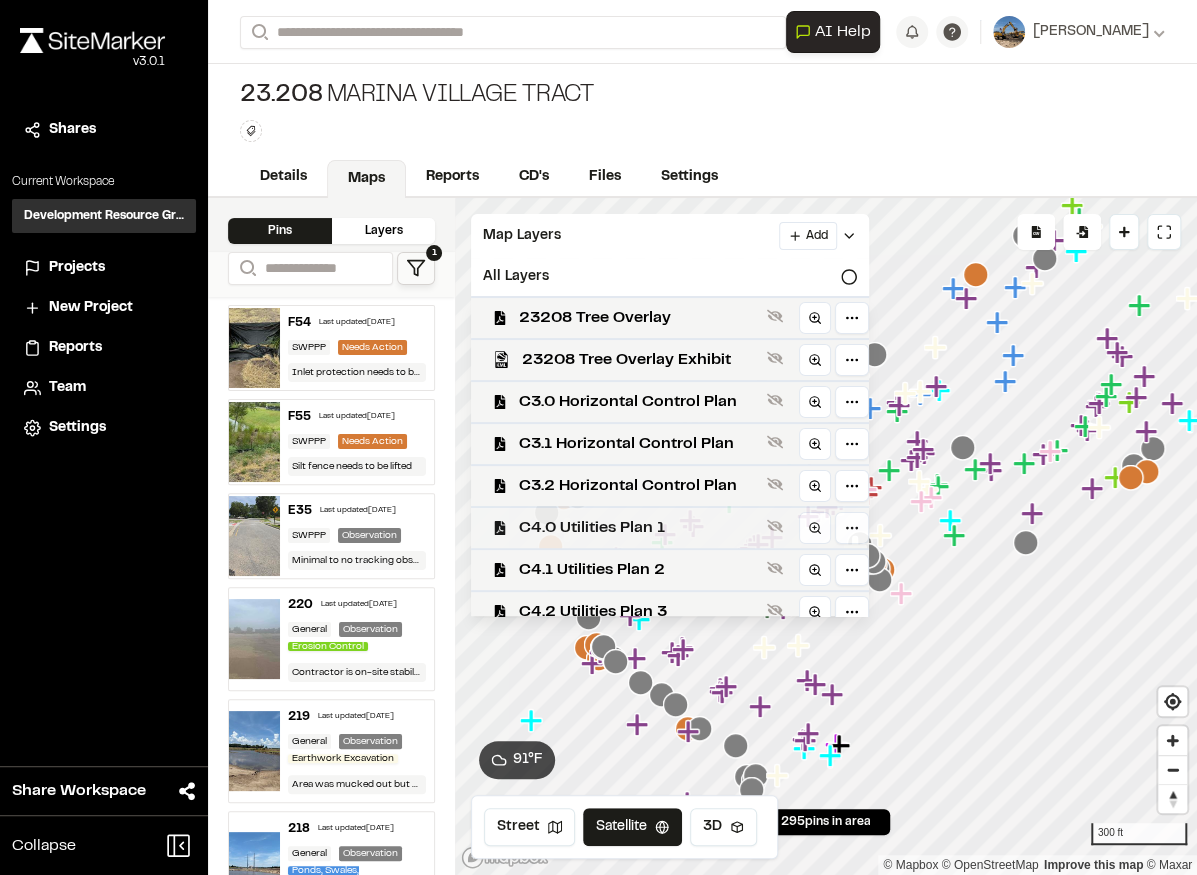 click on "C4.0 Utilities Plan 1" at bounding box center (662, 527) 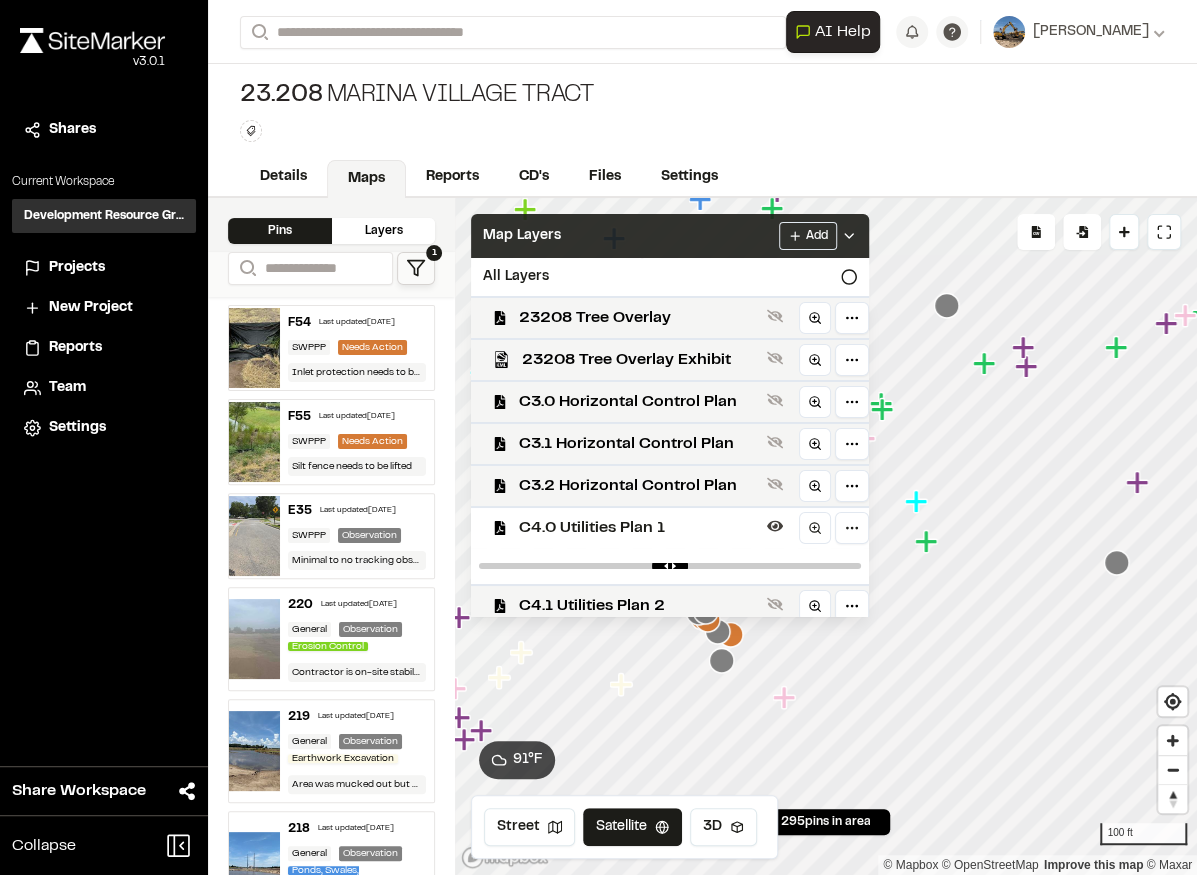 click 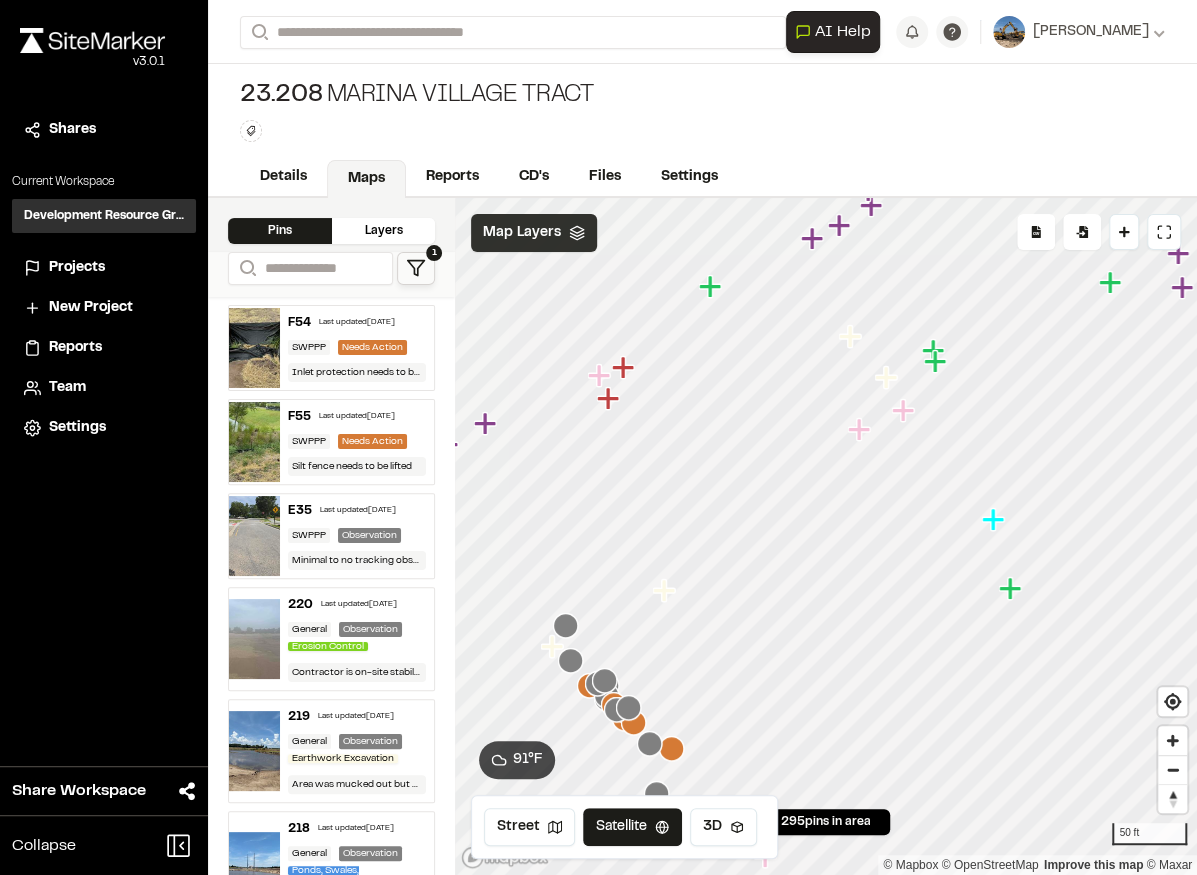 click 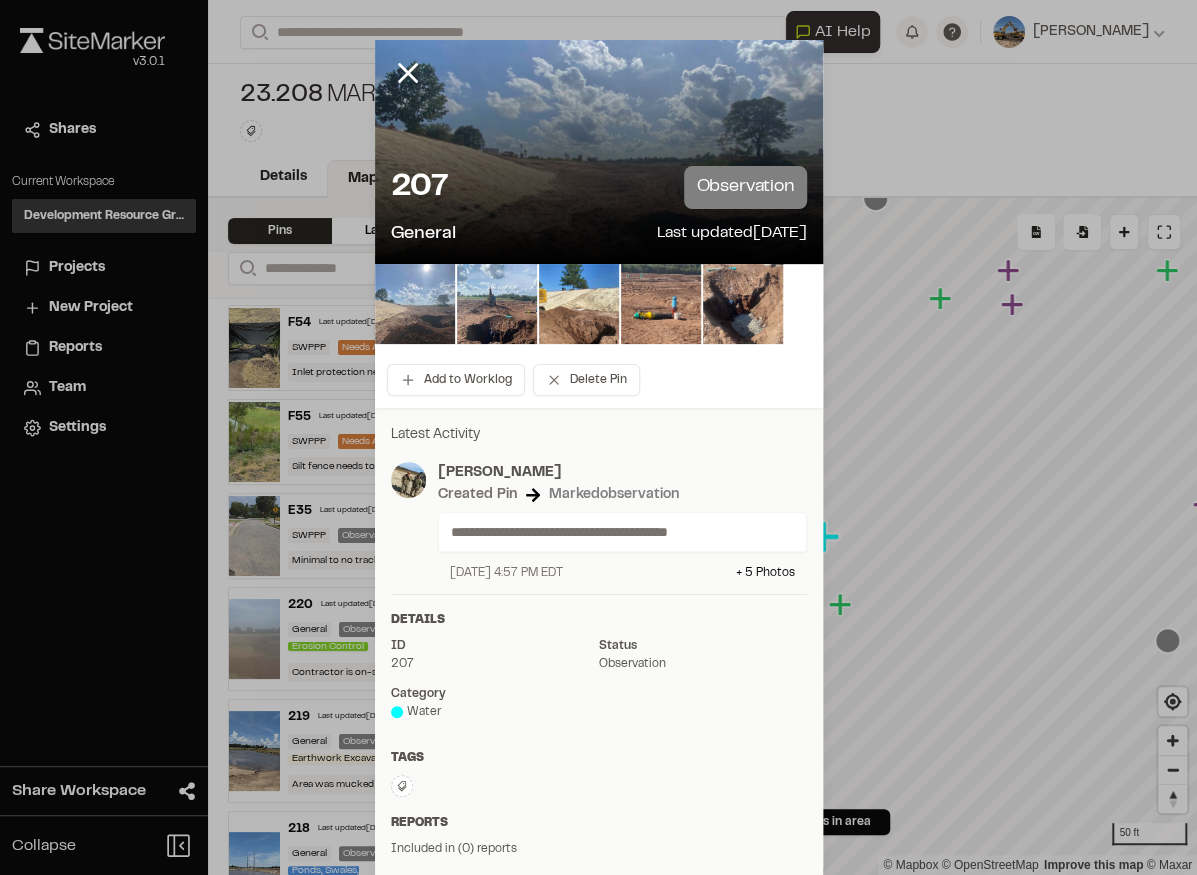 click at bounding box center (415, 304) 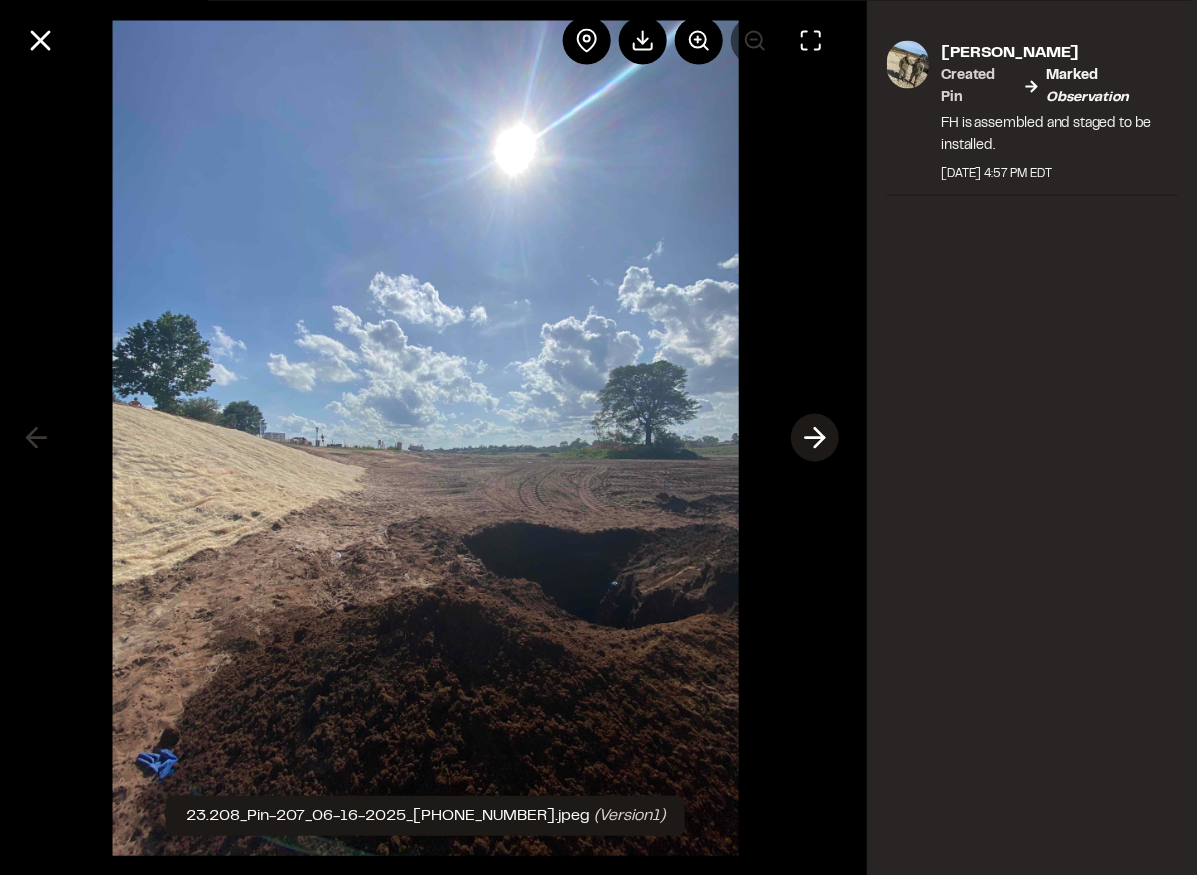 click 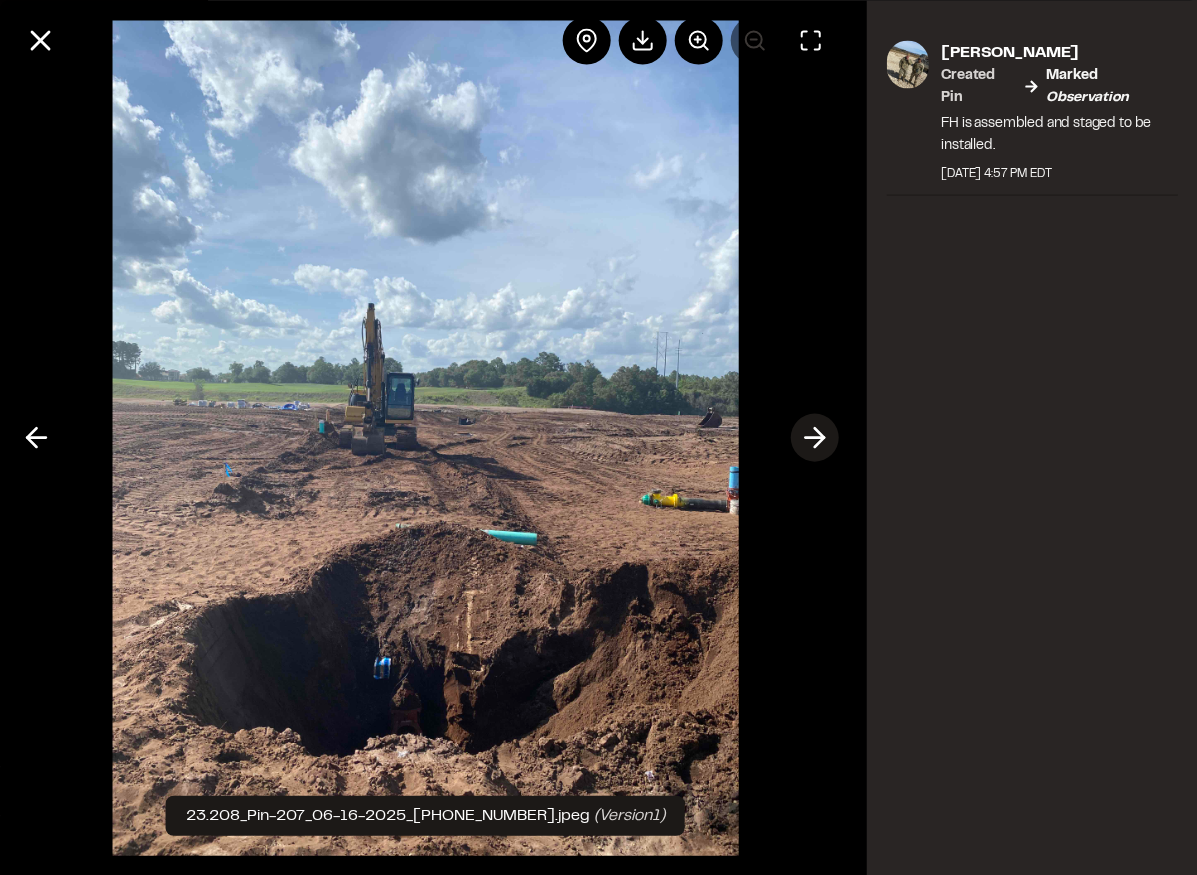 click 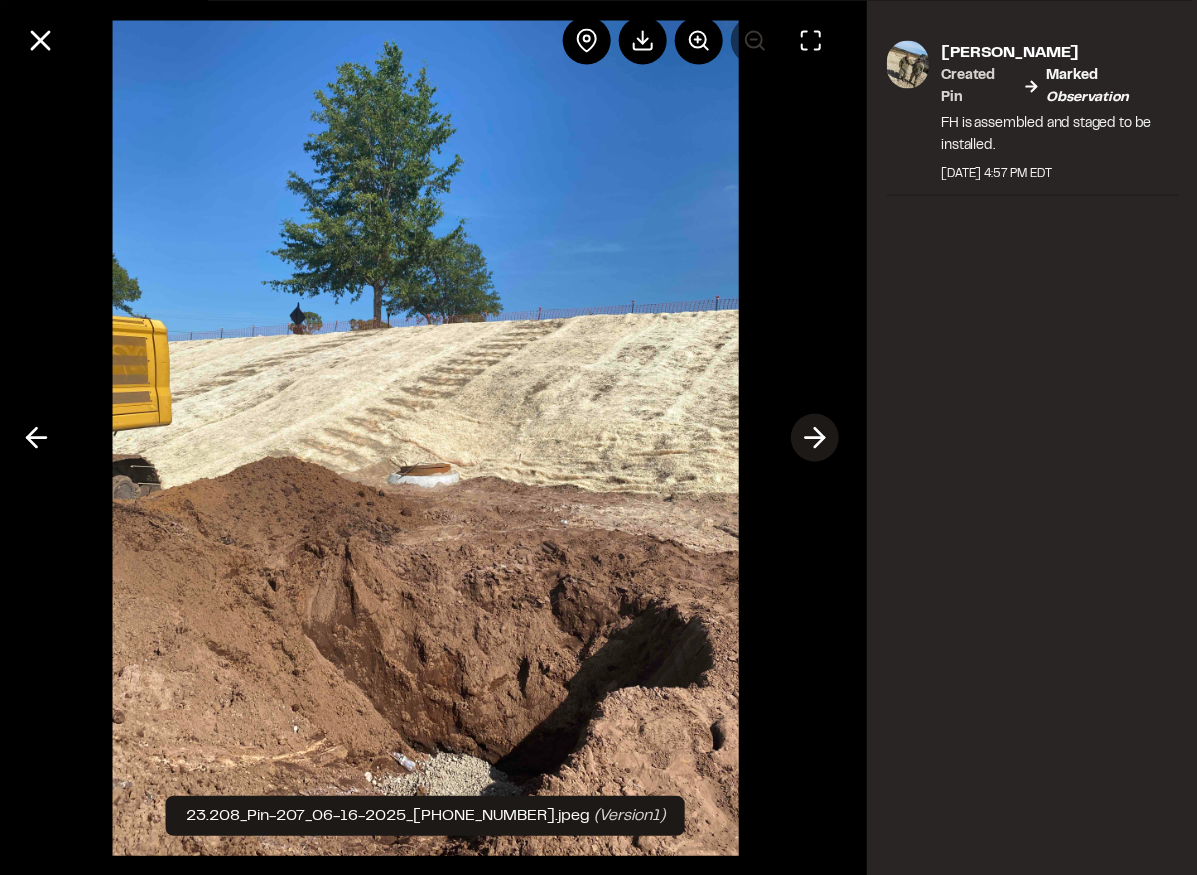 click 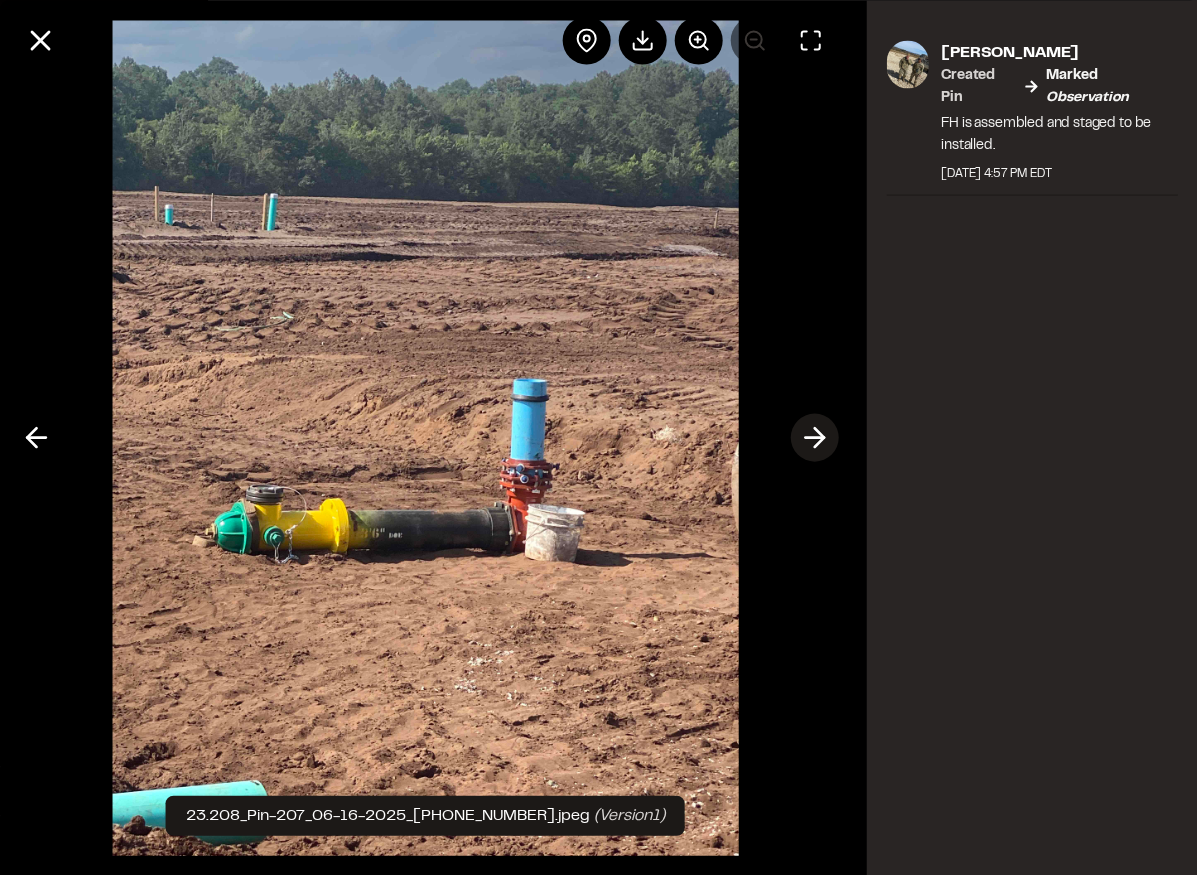 click 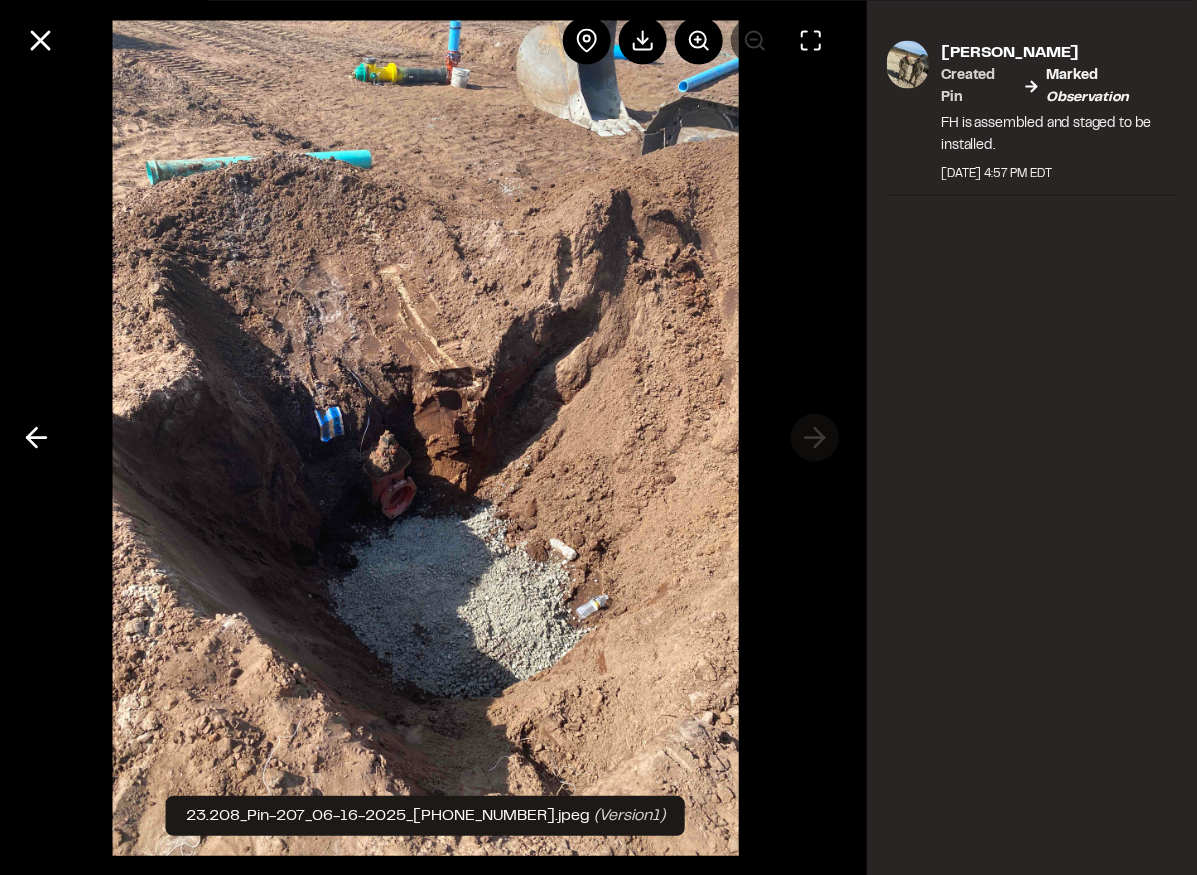 click at bounding box center [425, 437] 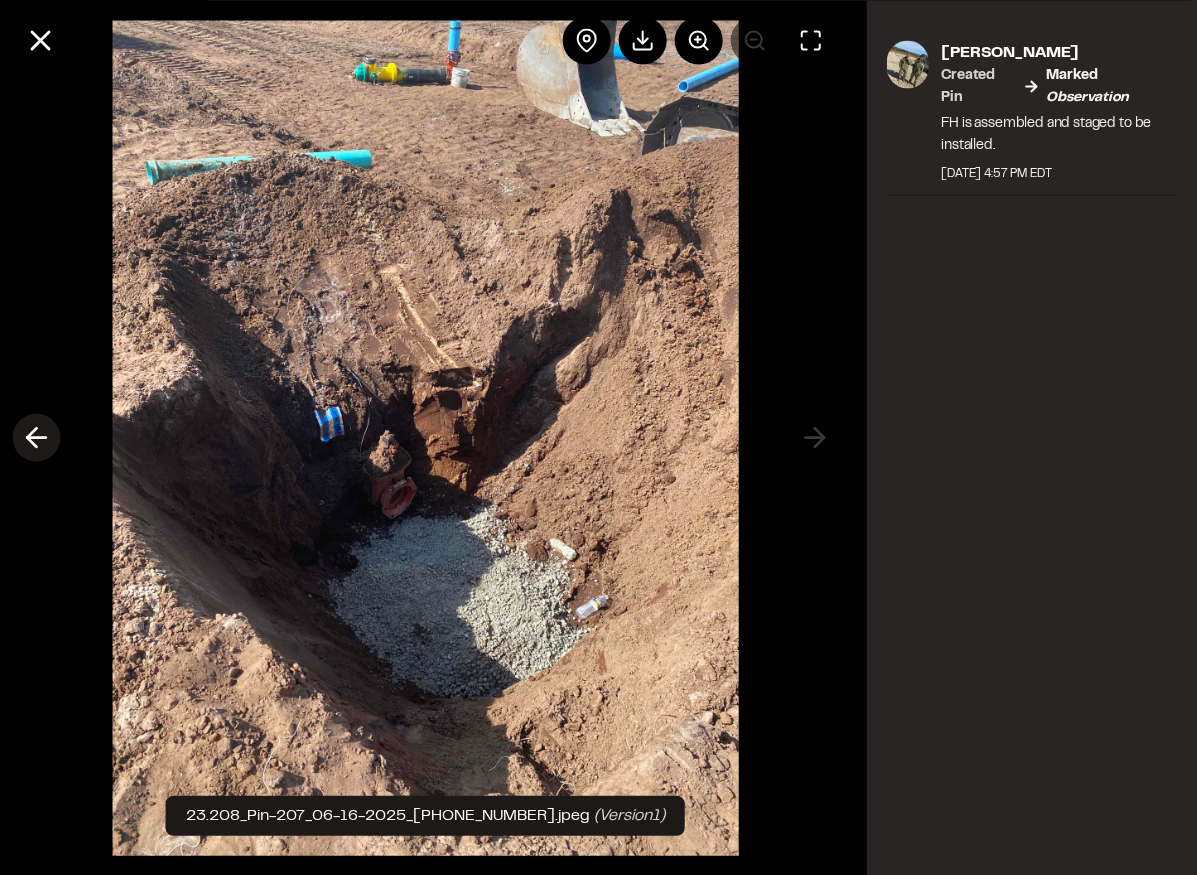 click 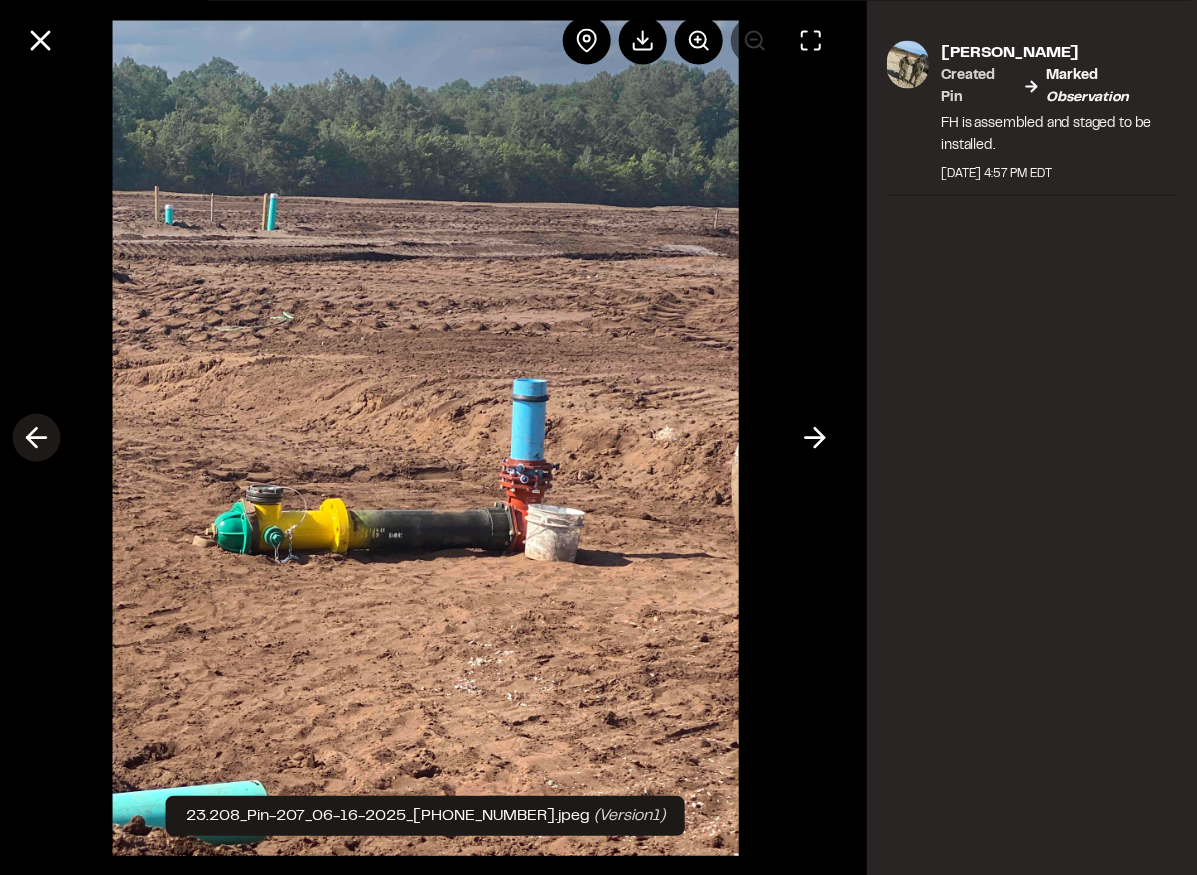 click 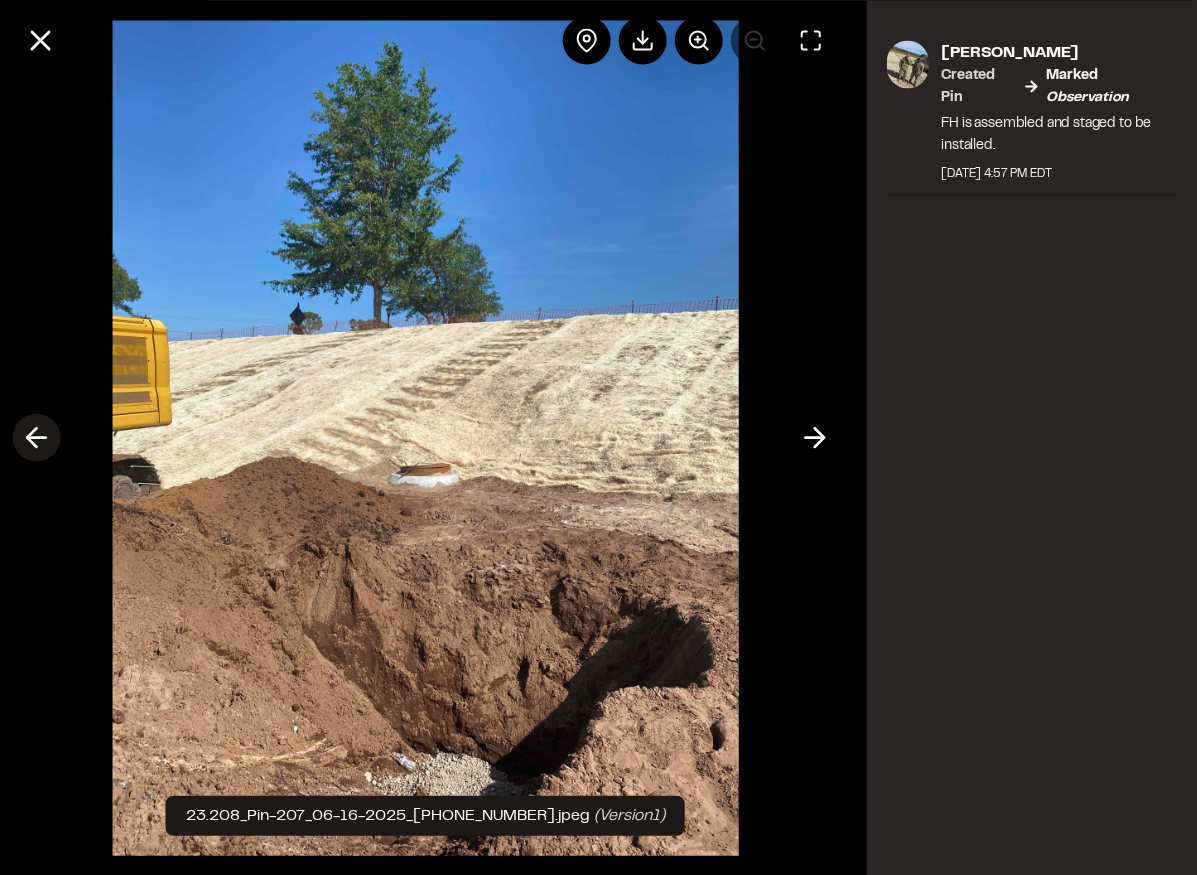 click 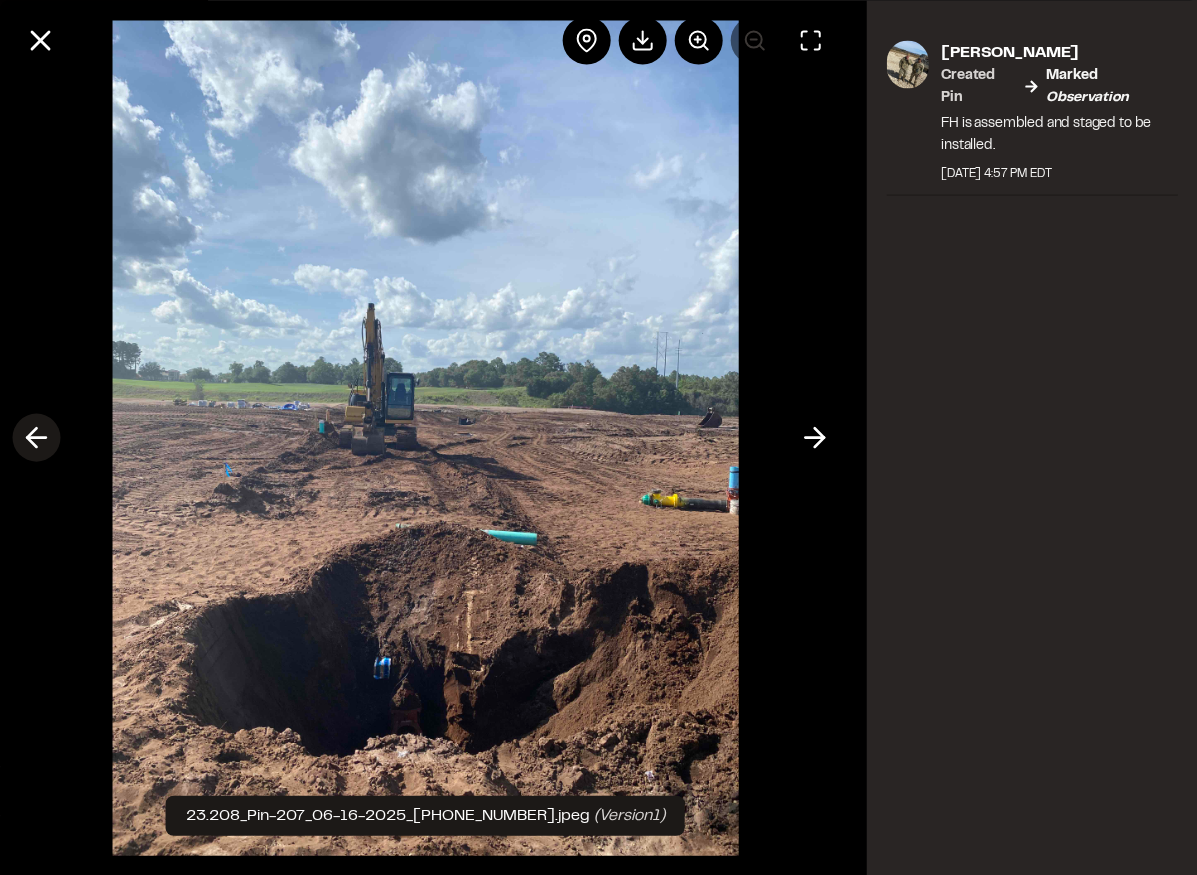 click 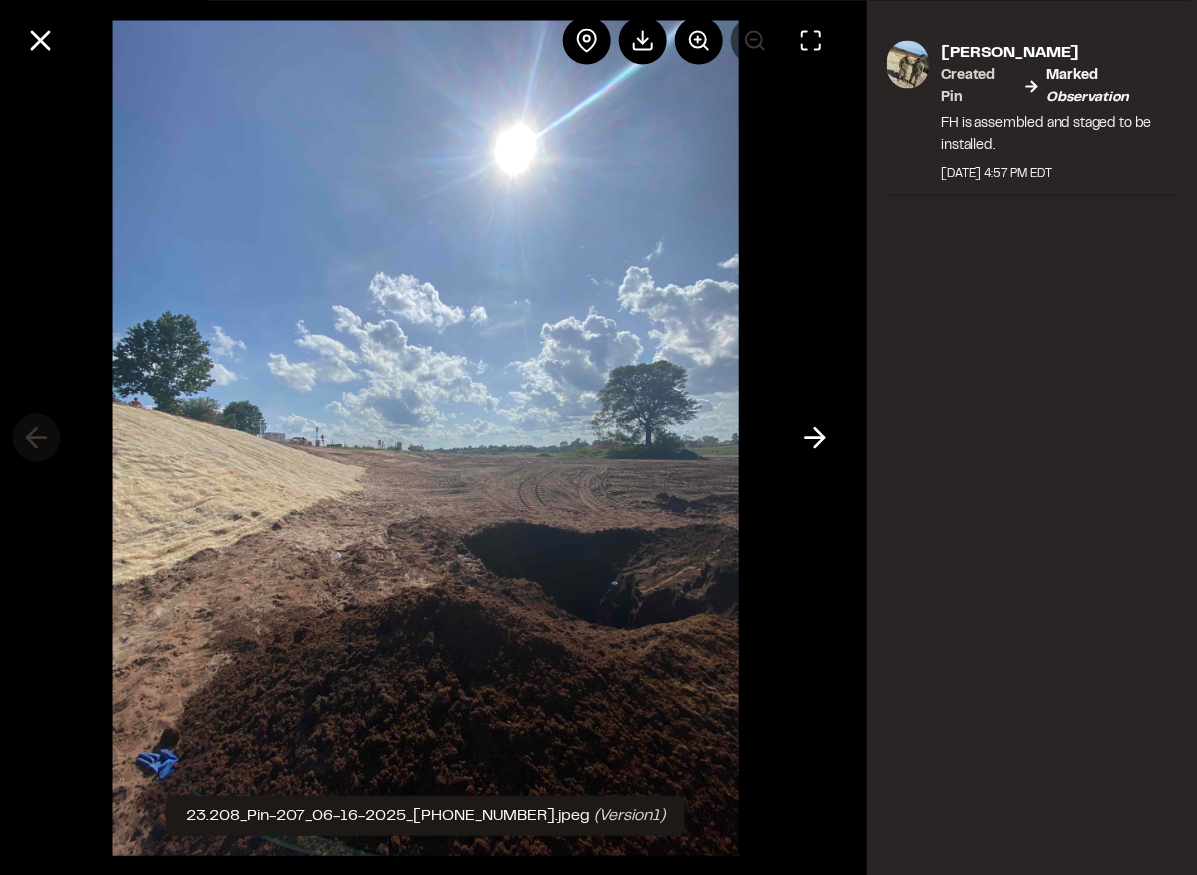 click at bounding box center (425, 437) 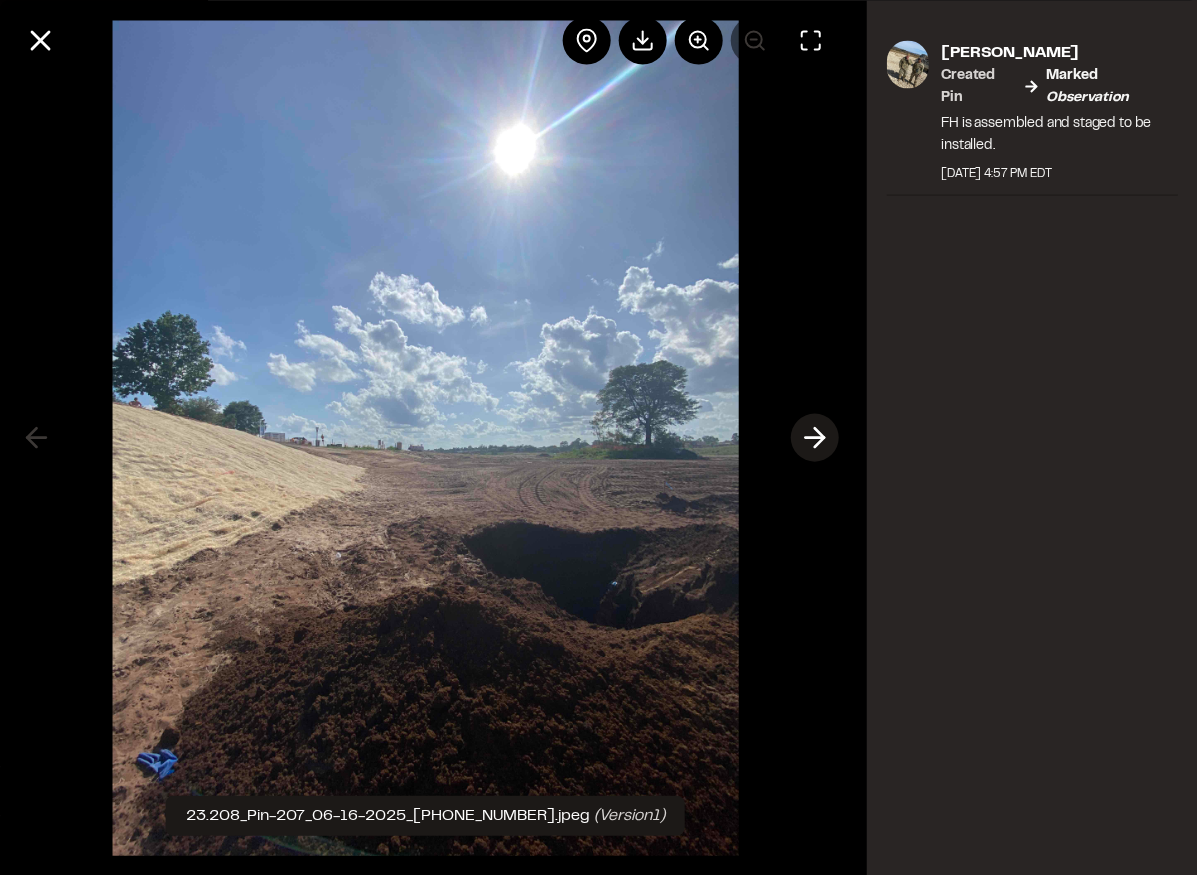 click 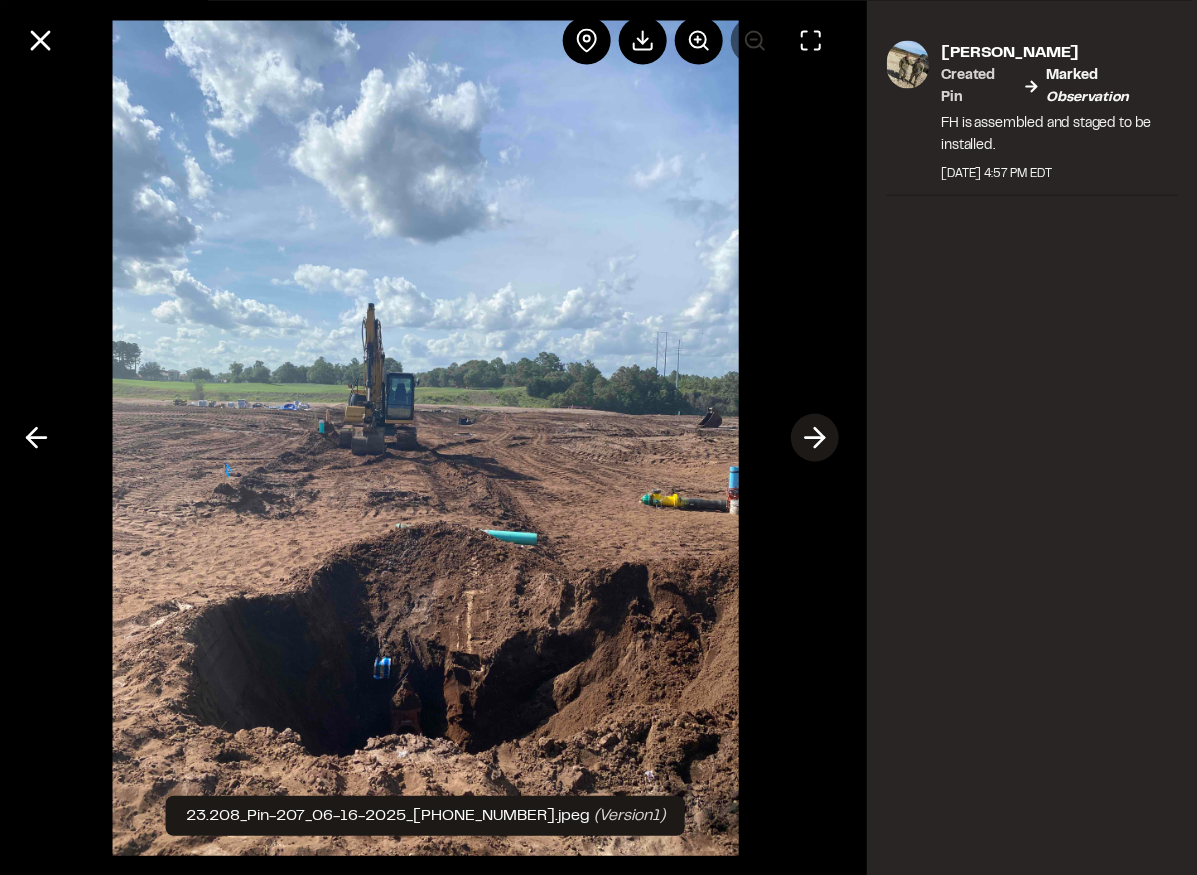 click 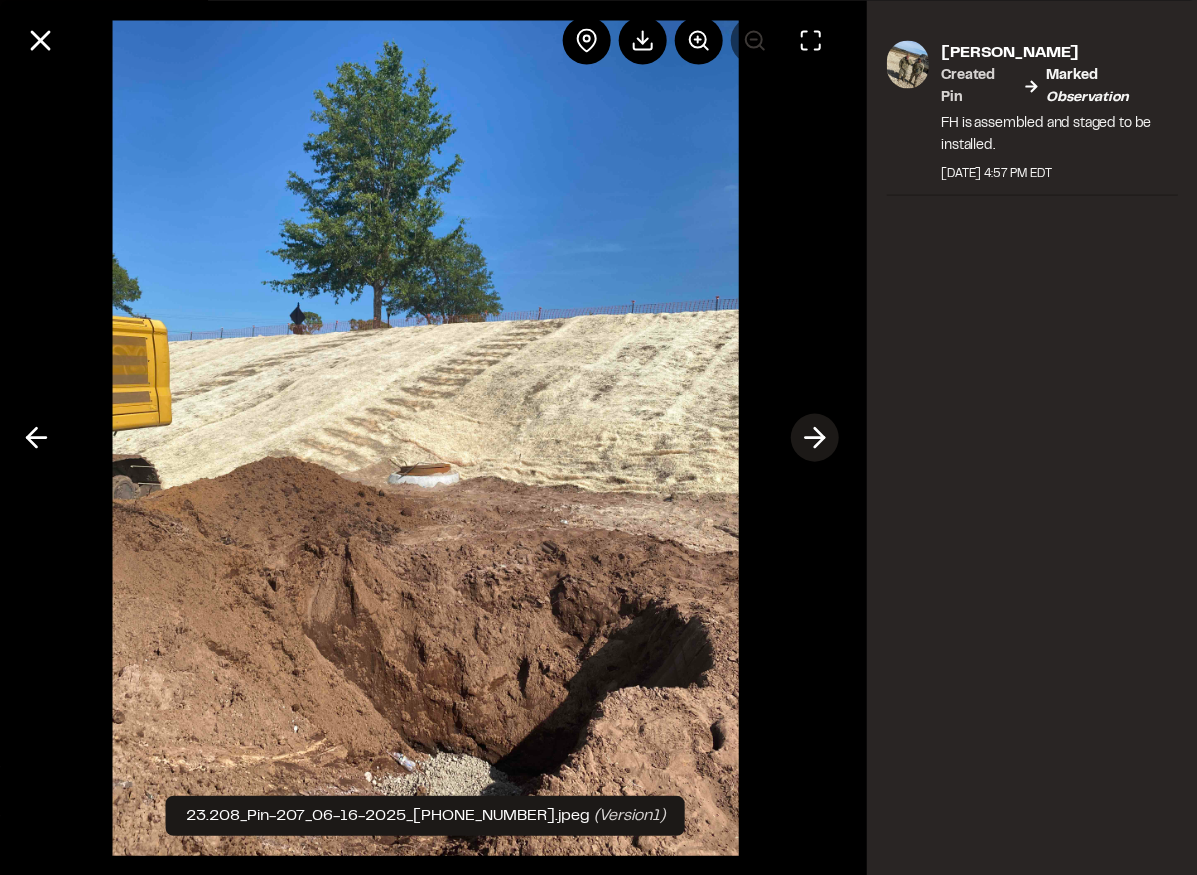 click 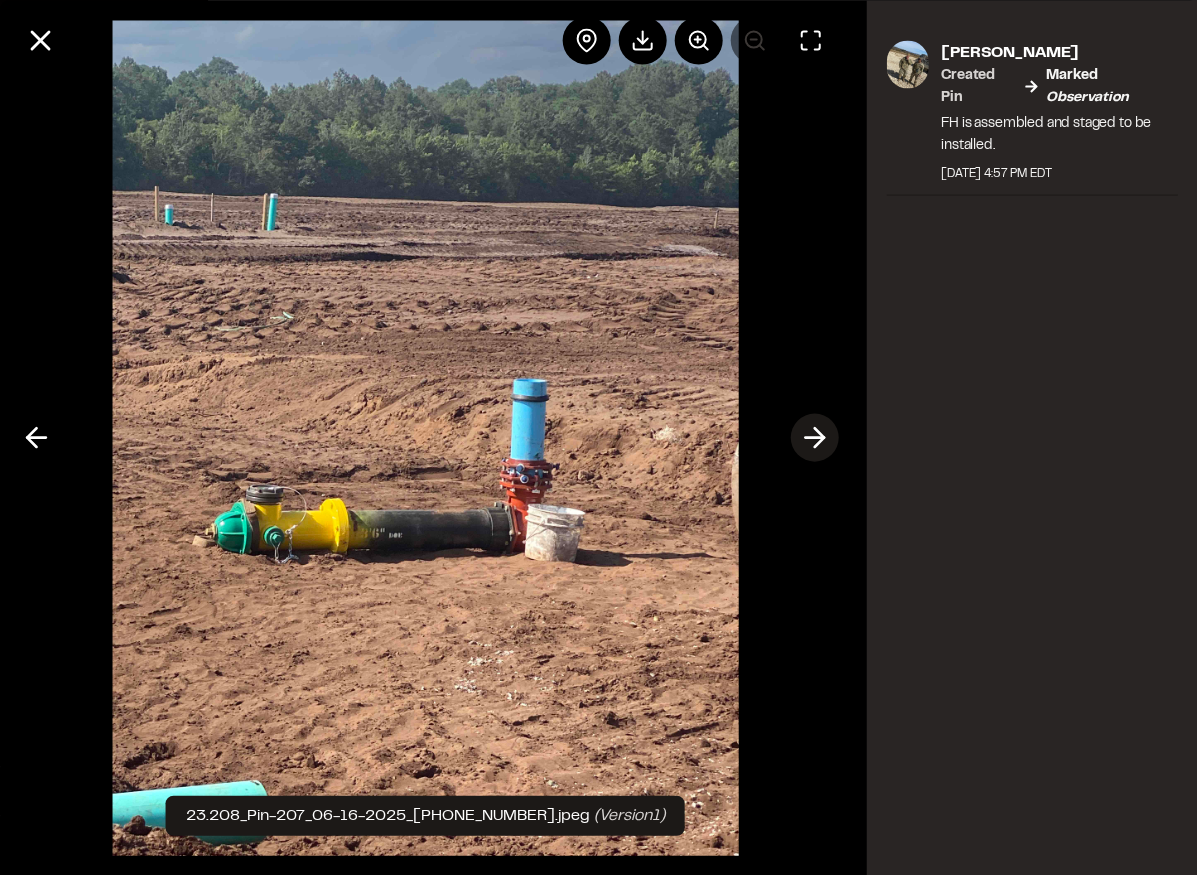 click 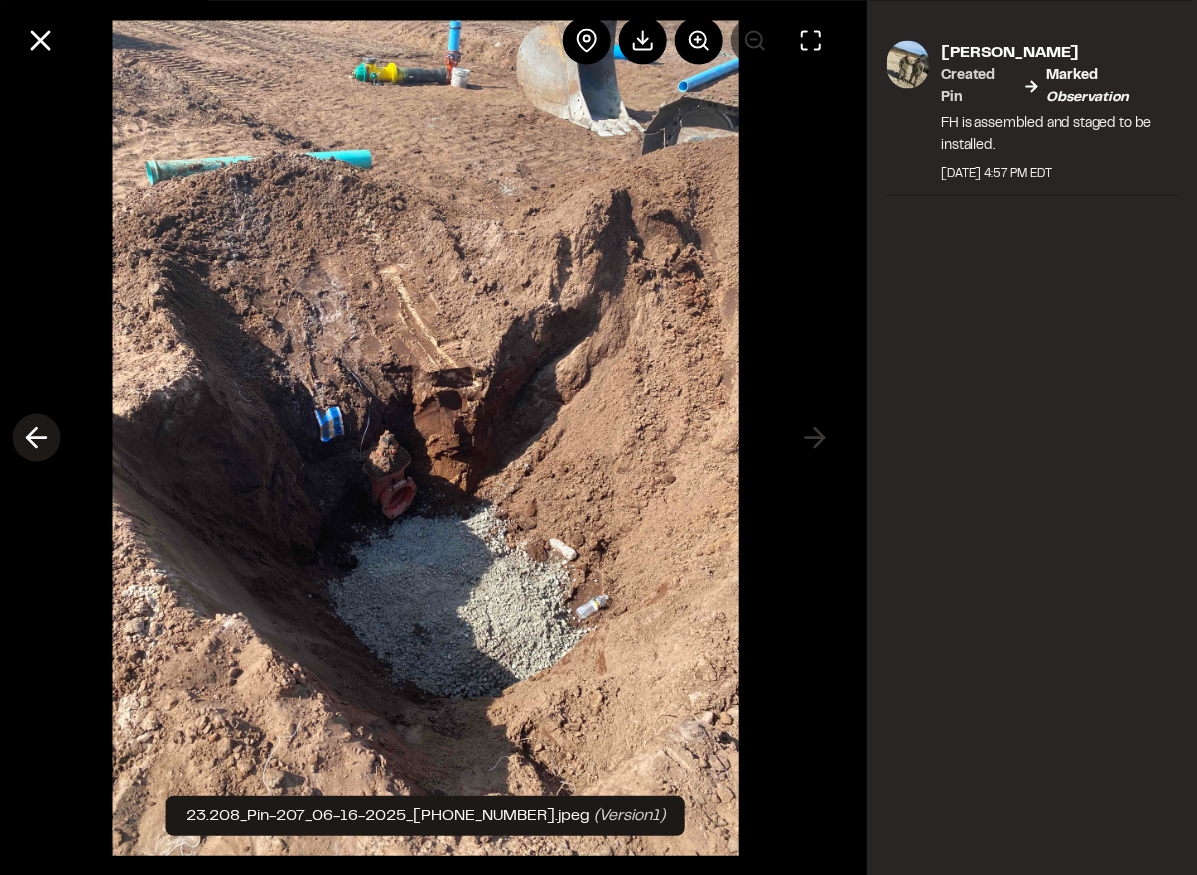 click 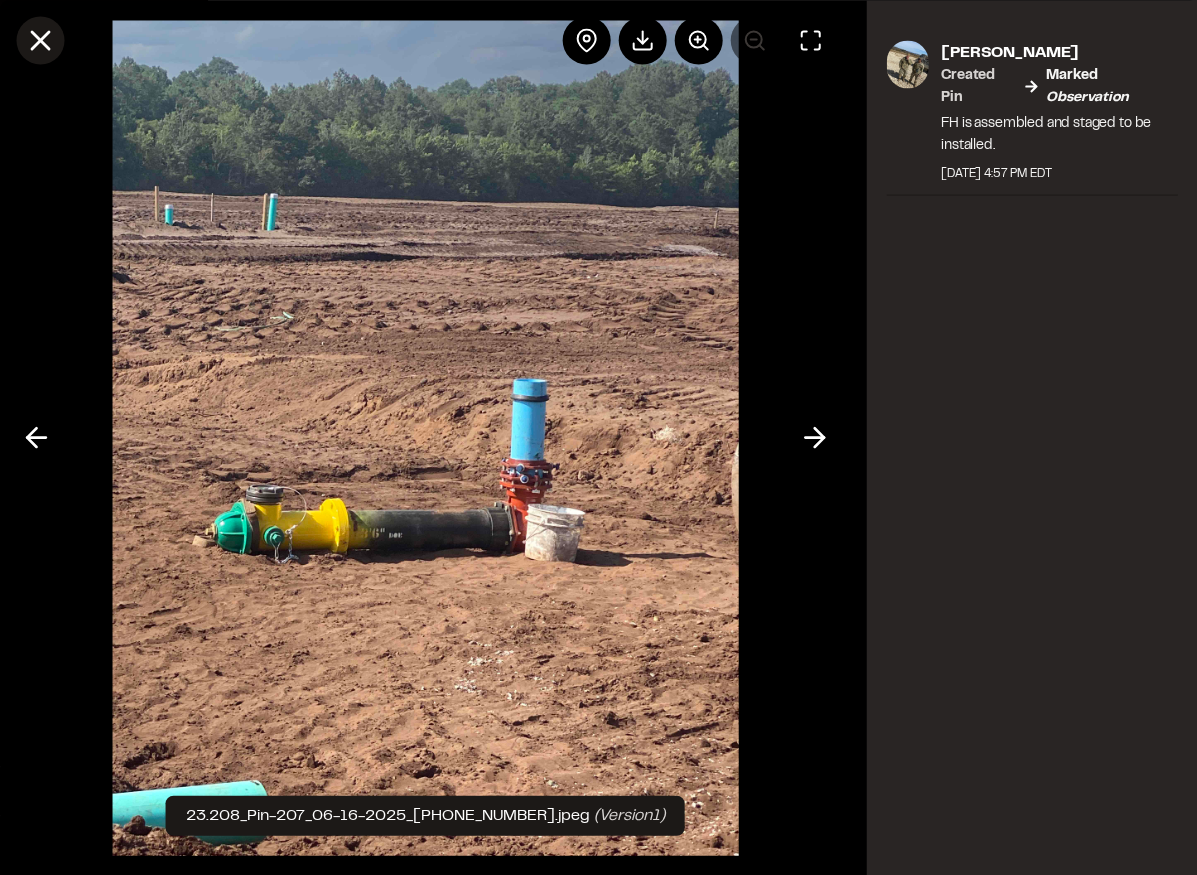 click 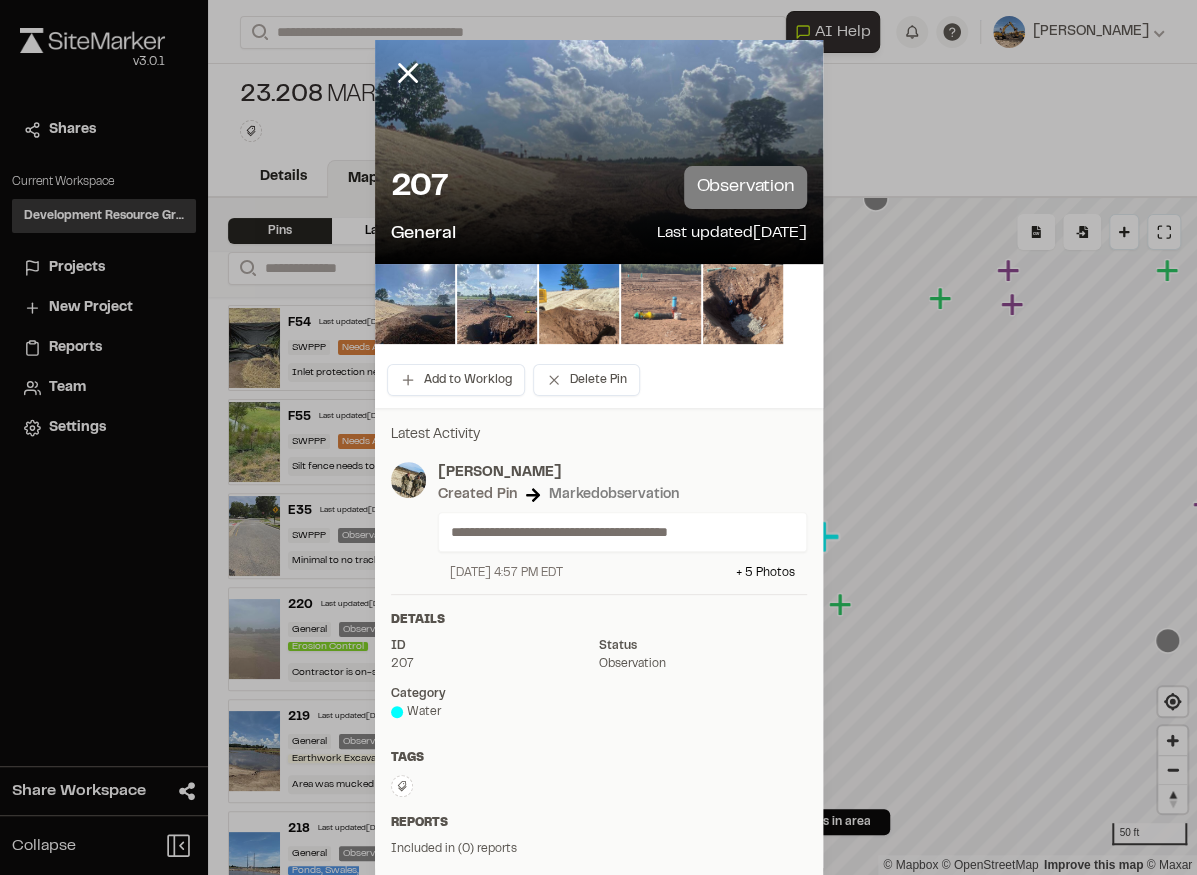click at bounding box center (661, 304) 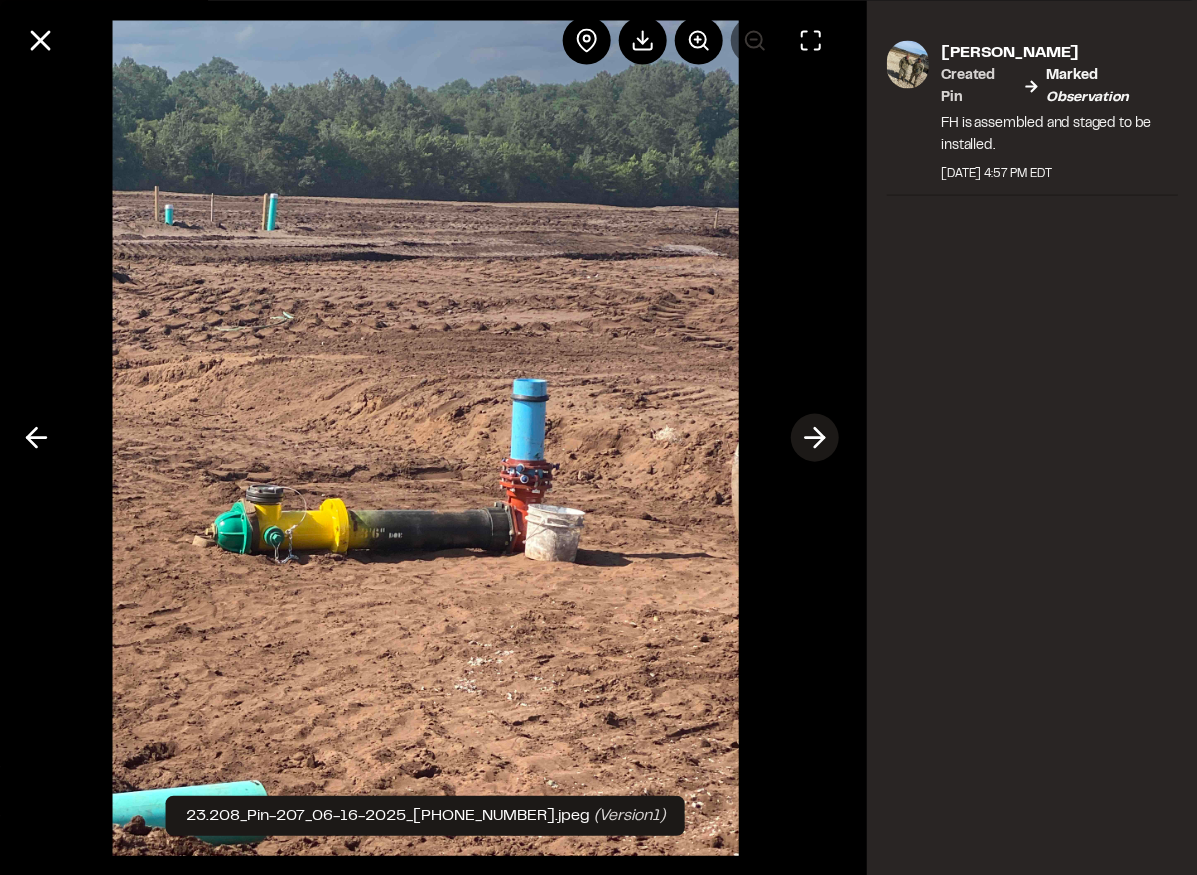 click 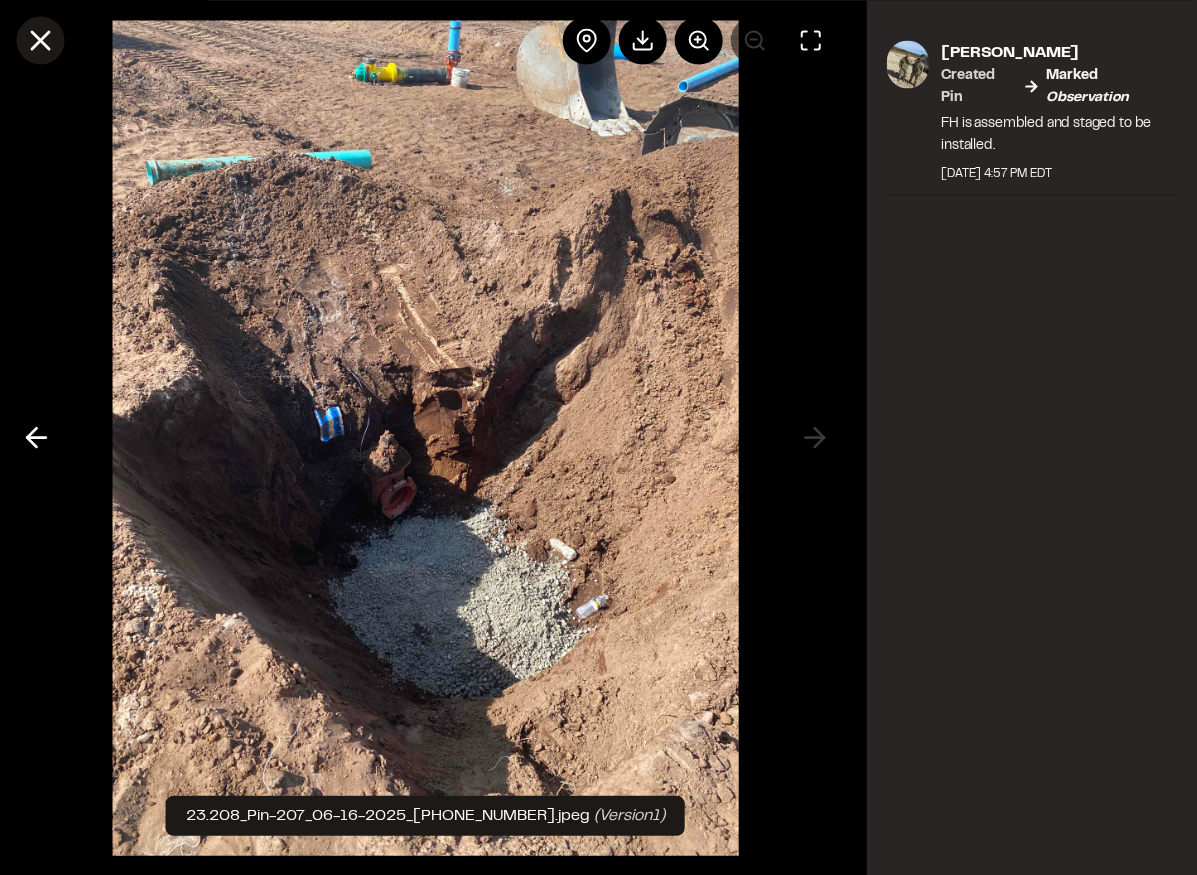 click 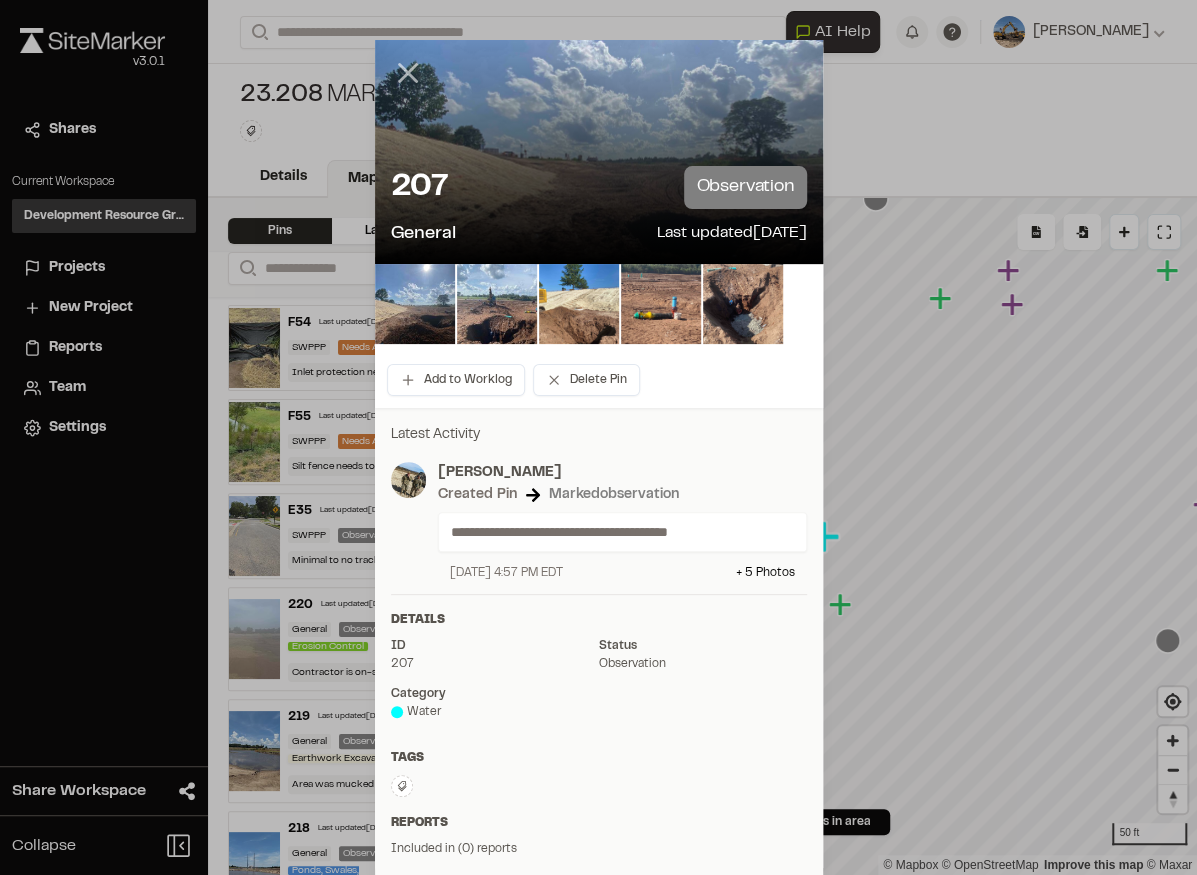click 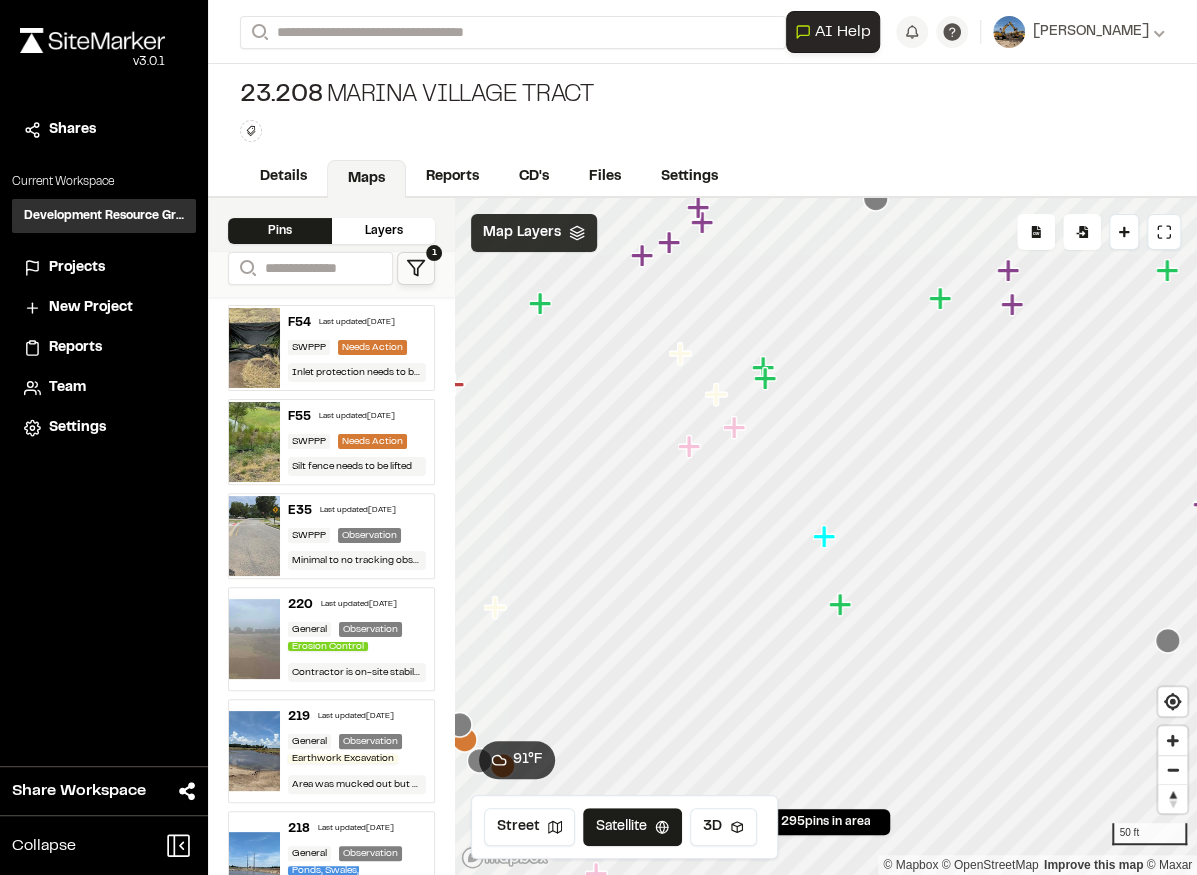 click 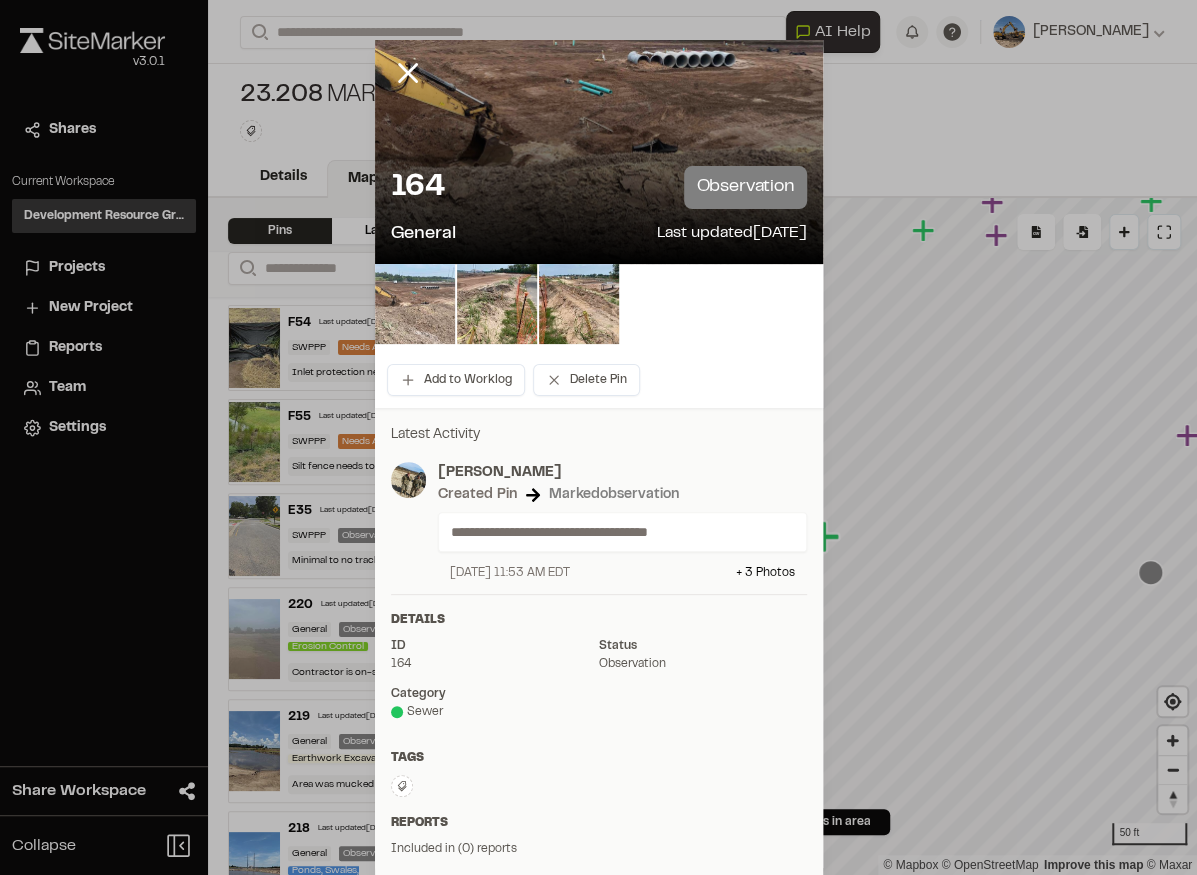 click at bounding box center (415, 304) 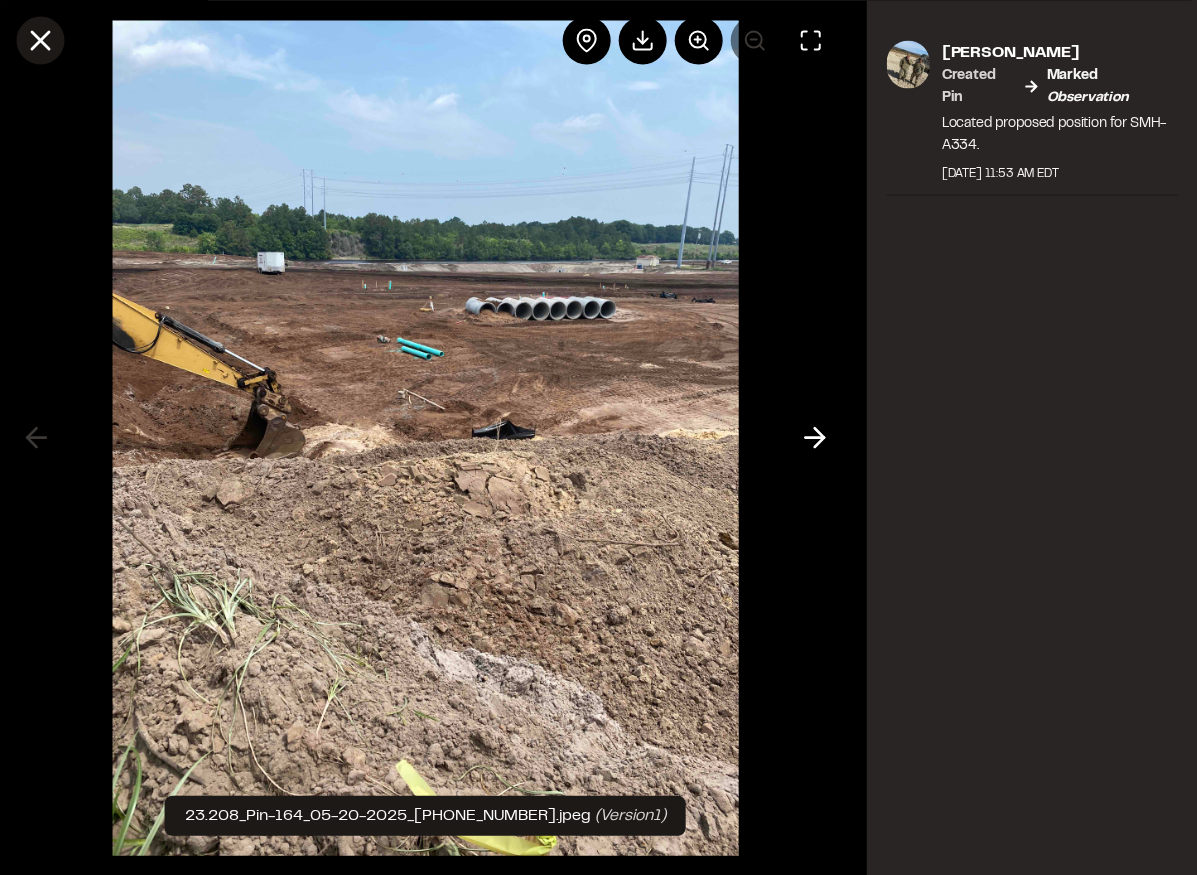 click 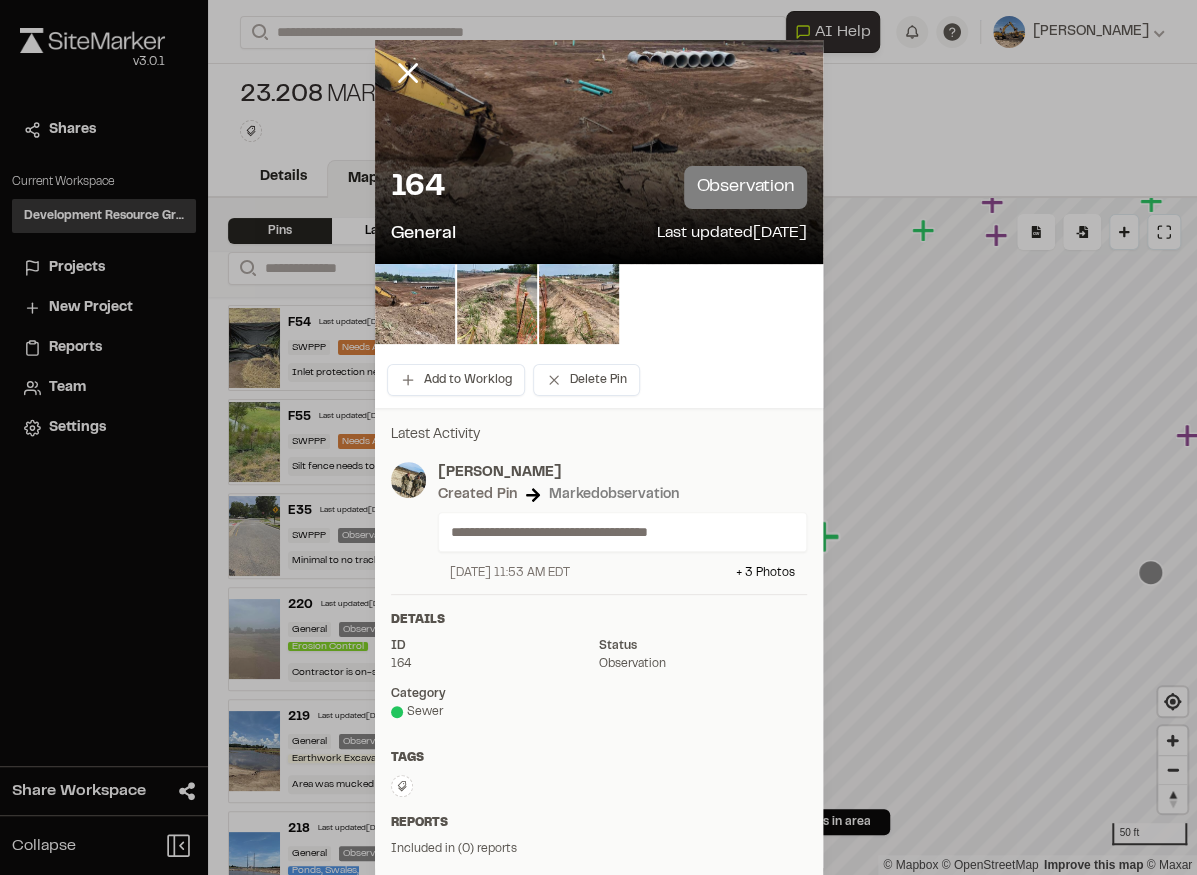 click 